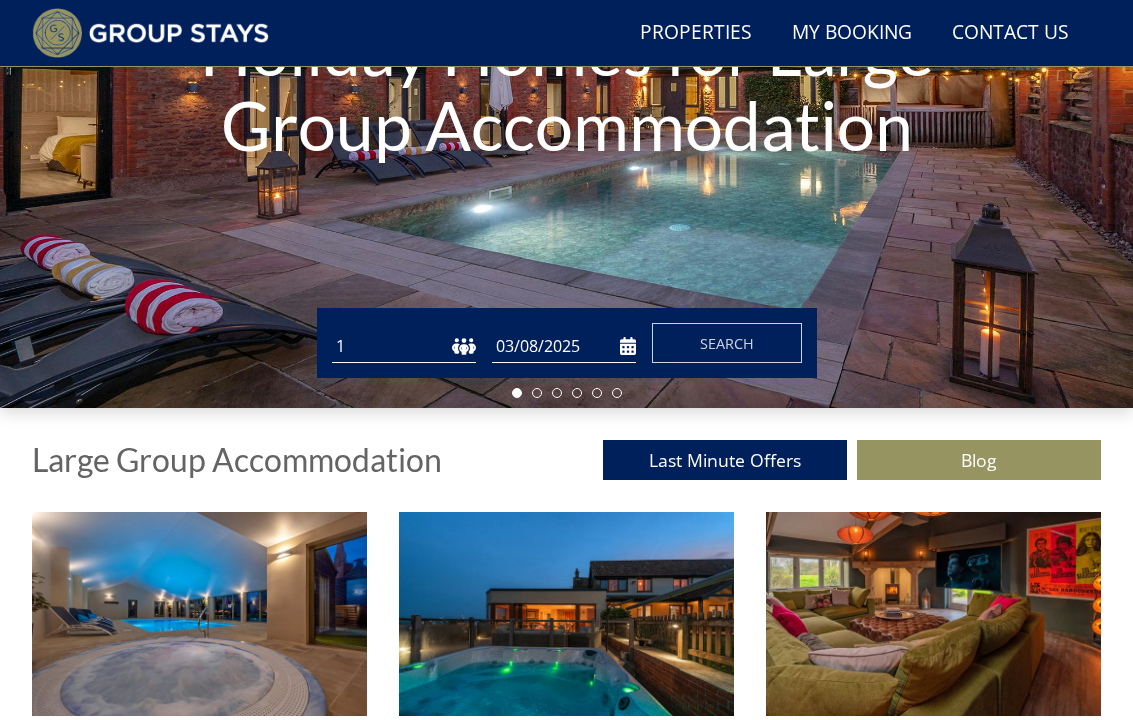 scroll, scrollTop: 338, scrollLeft: 0, axis: vertical 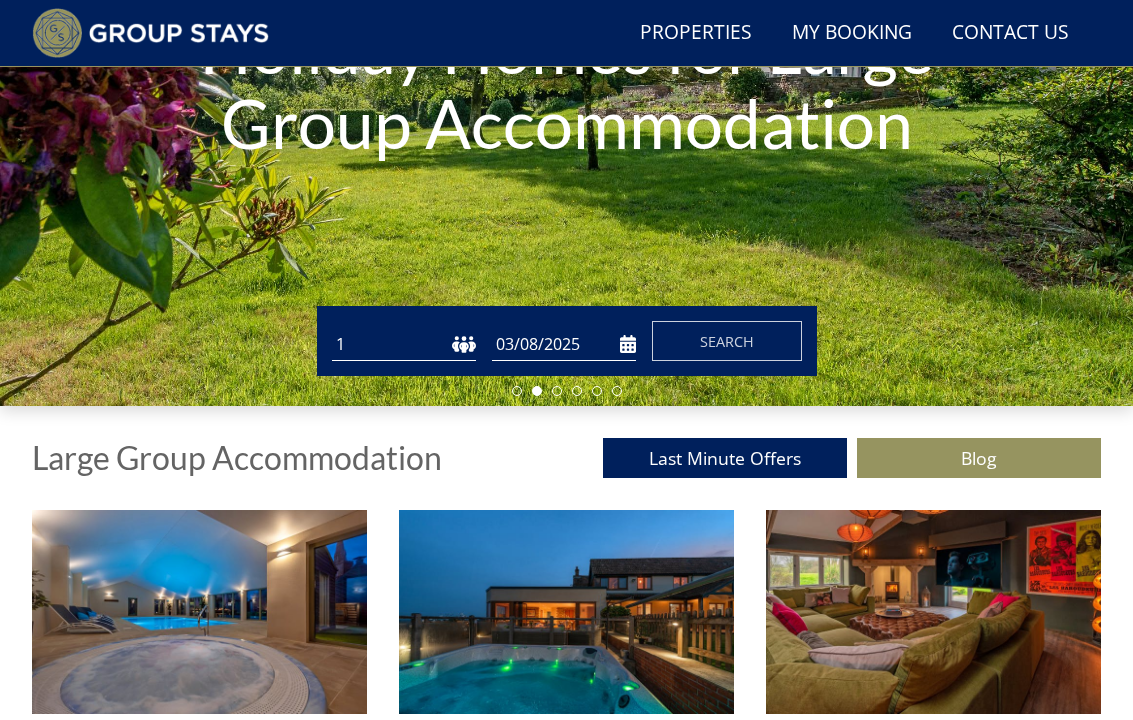click on "03/08/2025" at bounding box center (564, 344) 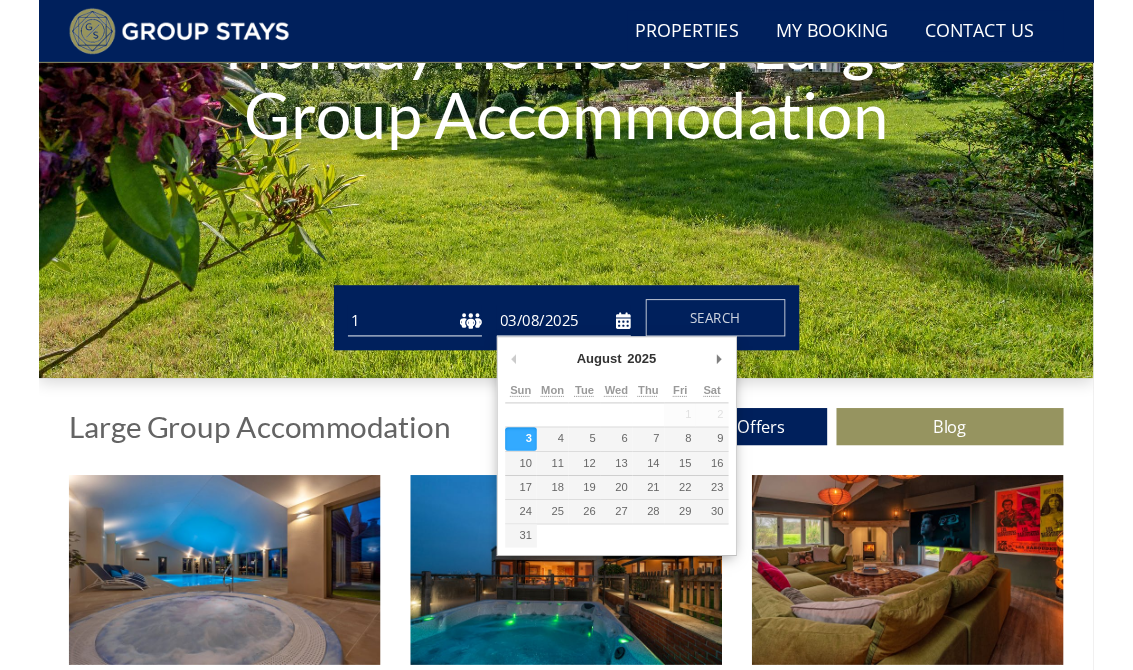 scroll, scrollTop: 338, scrollLeft: 0, axis: vertical 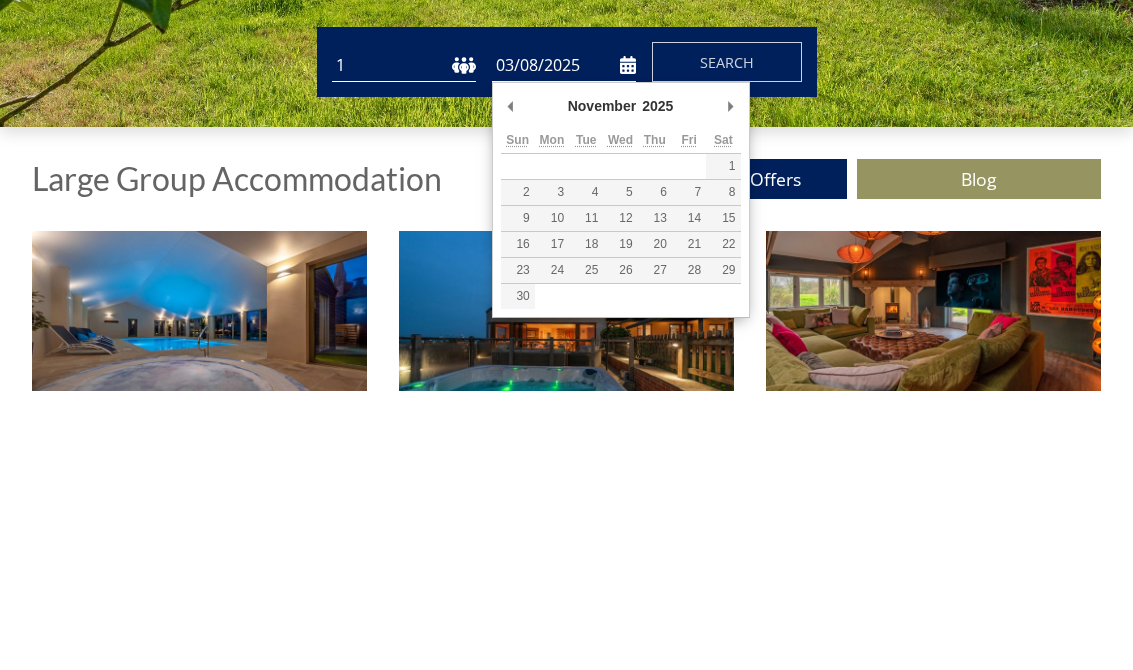 type on "[DATE]" 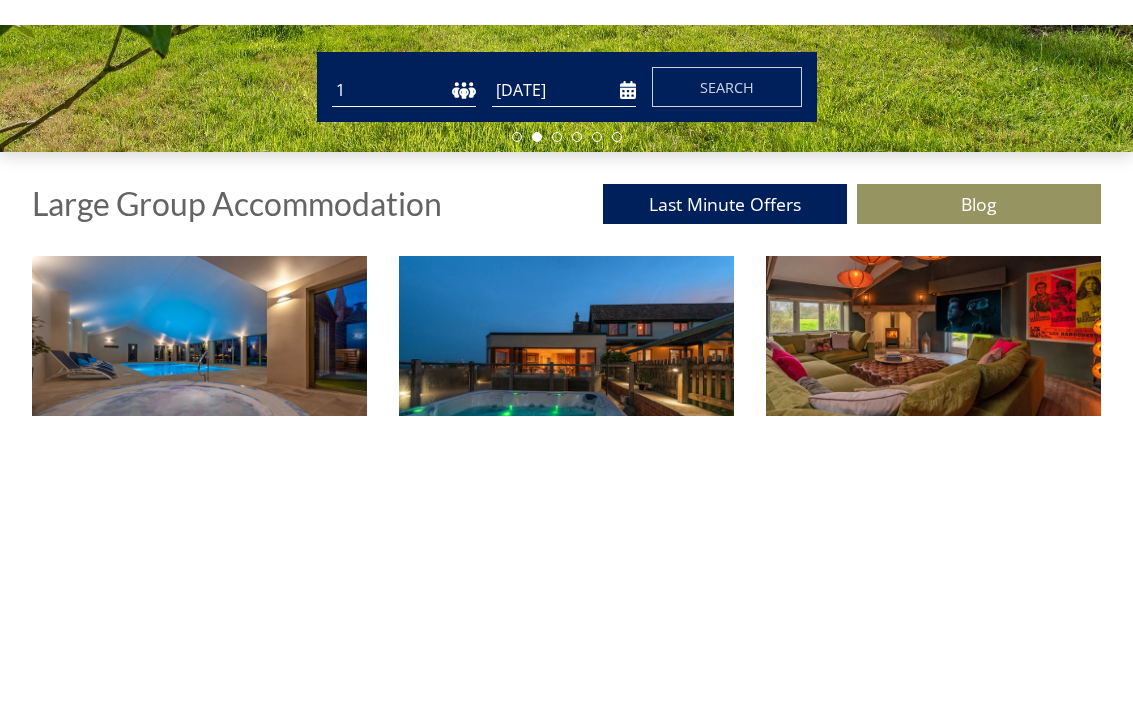 scroll, scrollTop: 618, scrollLeft: 0, axis: vertical 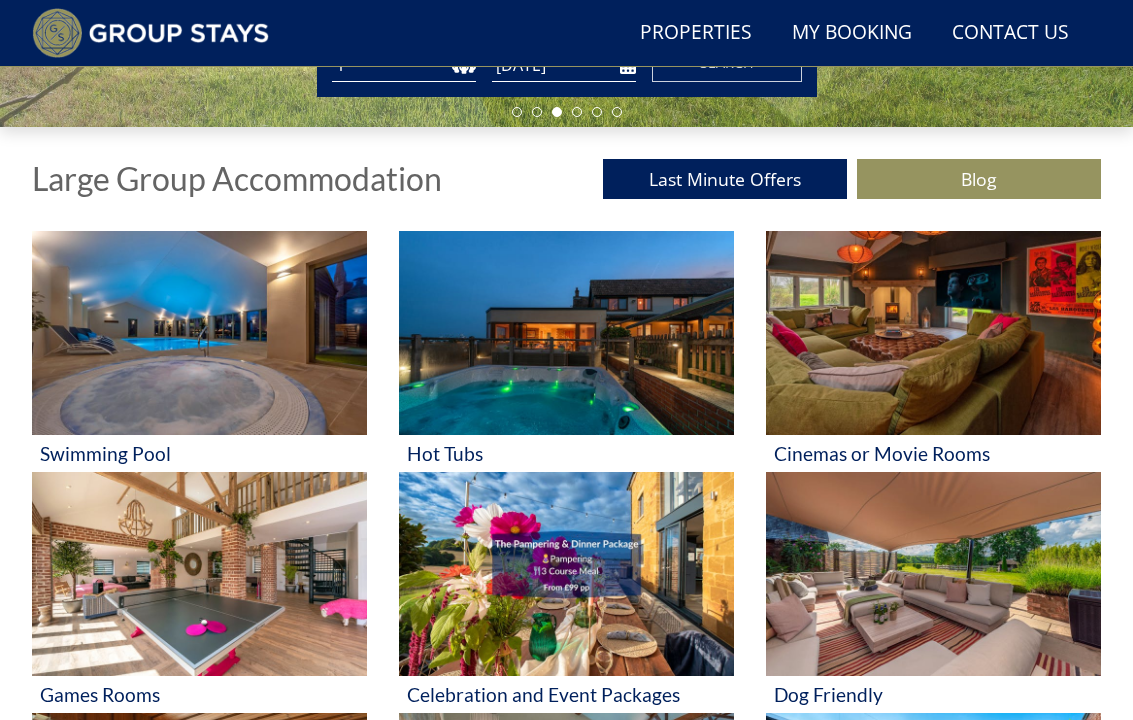 click on "Properties" at bounding box center (696, 33) 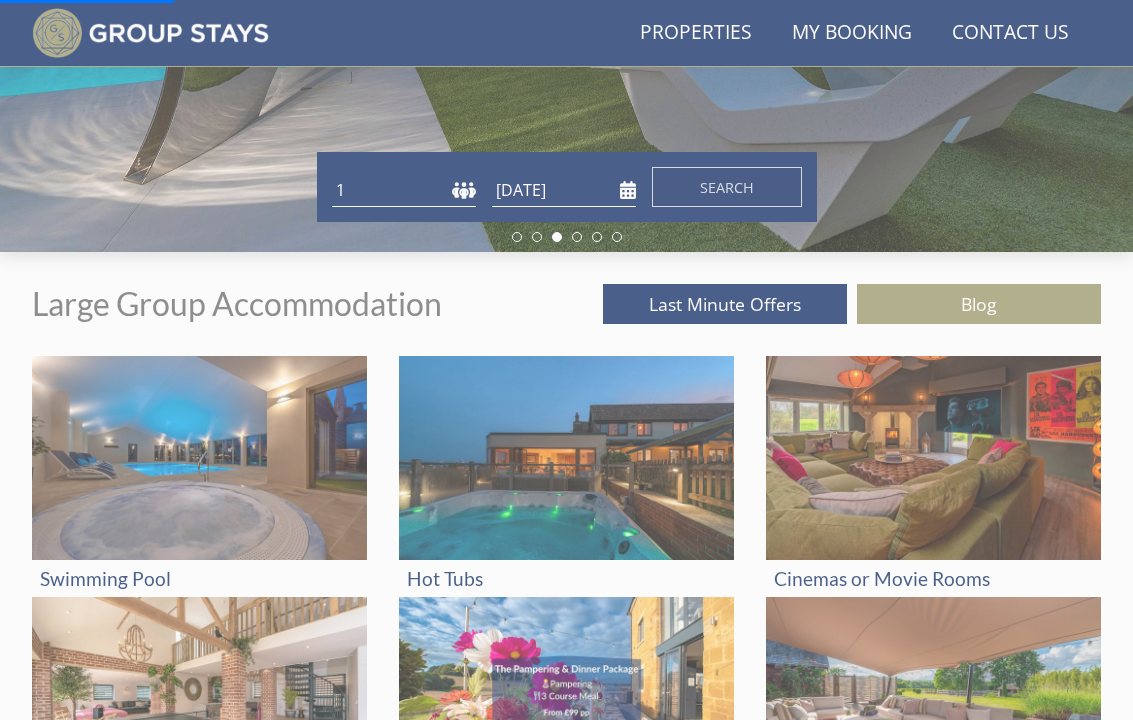 scroll, scrollTop: 490, scrollLeft: 0, axis: vertical 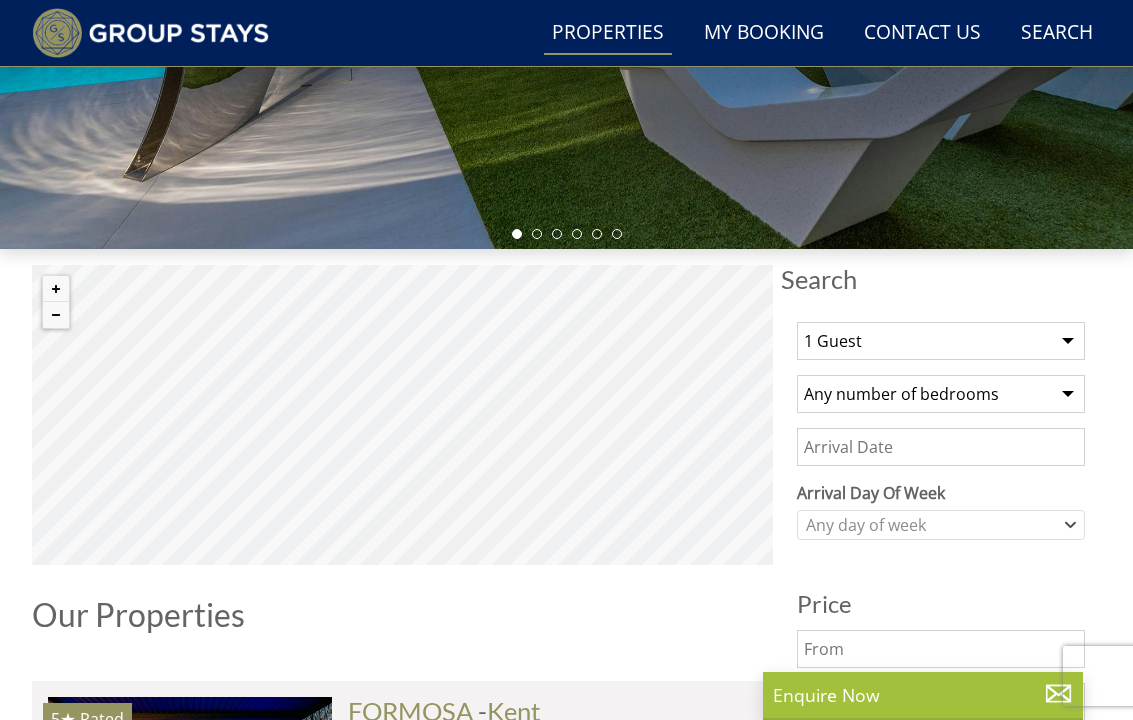 click on "1 Guest
2 Guests
3 Guests
4 Guests
5 Guests
6 Guests
7 Guests
8 Guests
9 Guests
10 Guests
11 Guests
12 Guests
13 Guests
14 Guests
15 Guests
16 Guests
17 Guests
18 Guests
19 Guests
20 Guests
21 Guests
22 Guests
23 Guests
24 Guests
25 Guests
26 Guests
27 Guests
28 Guests
29 Guests
30 Guests
31 Guests
32 Guests" at bounding box center [941, 341] 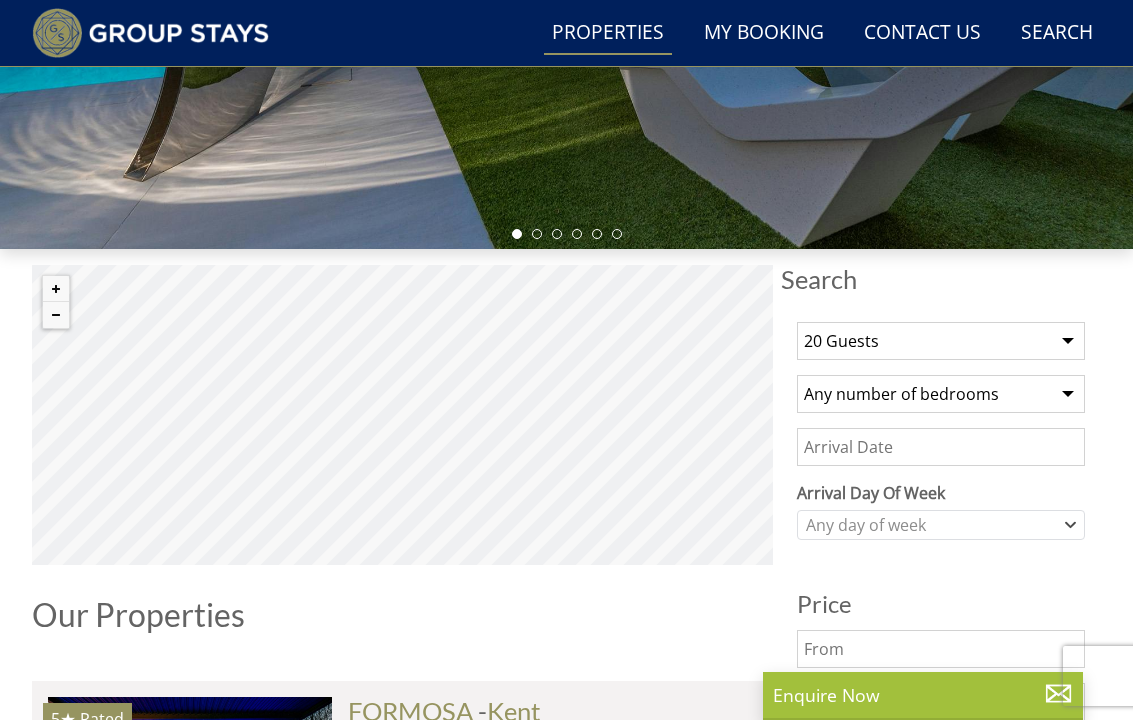 click on "Any number of bedrooms
4 Bedrooms
5 Bedrooms
6 Bedrooms
7 Bedrooms
8 Bedrooms
9 Bedrooms
10 Bedrooms
11 Bedrooms
12 Bedrooms
13 Bedrooms
14 Bedrooms
15 Bedrooms
16 Bedrooms" at bounding box center (941, 394) 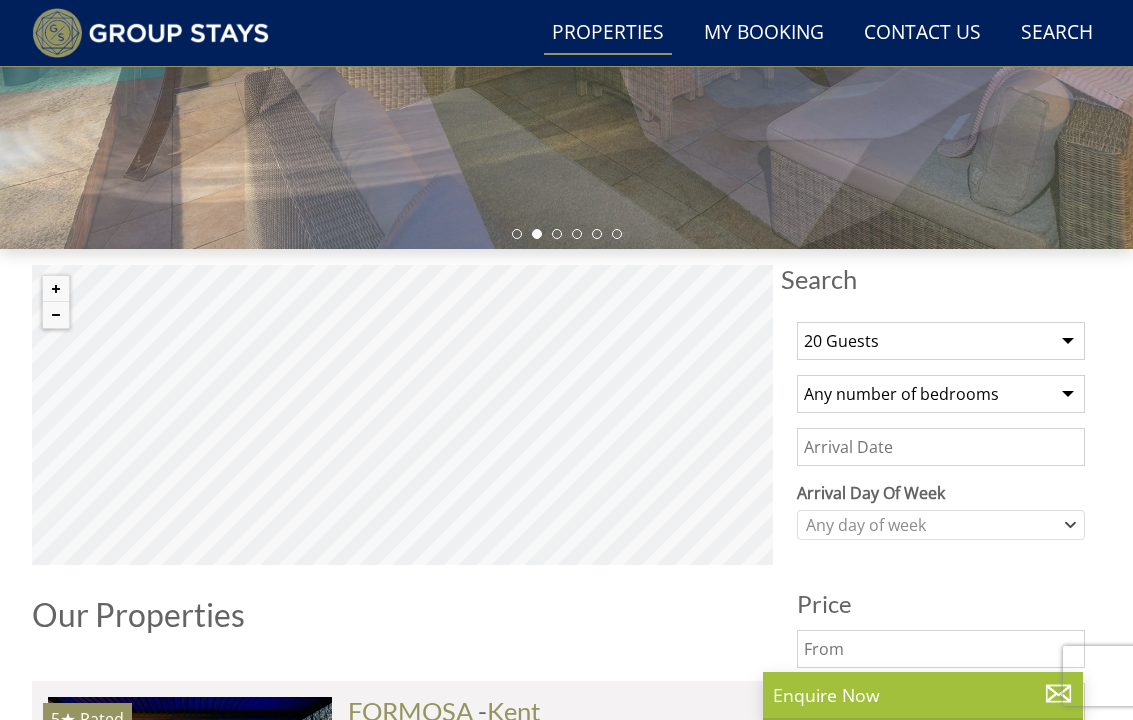 select on "12" 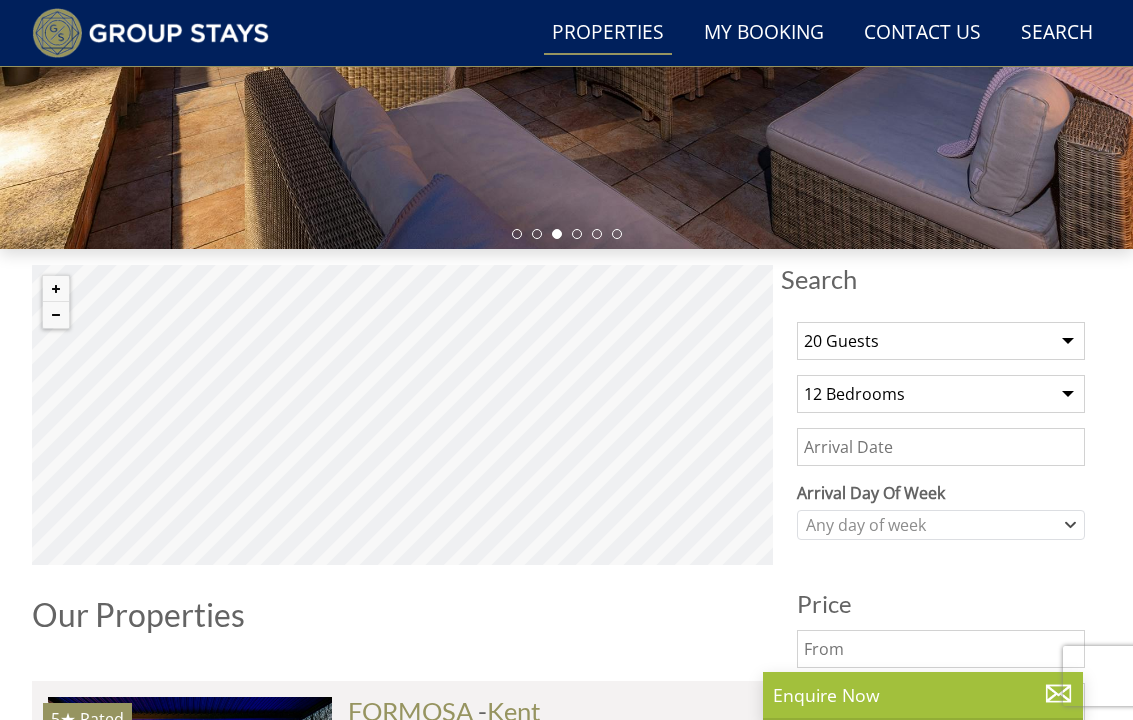 click on "Date" at bounding box center [941, 447] 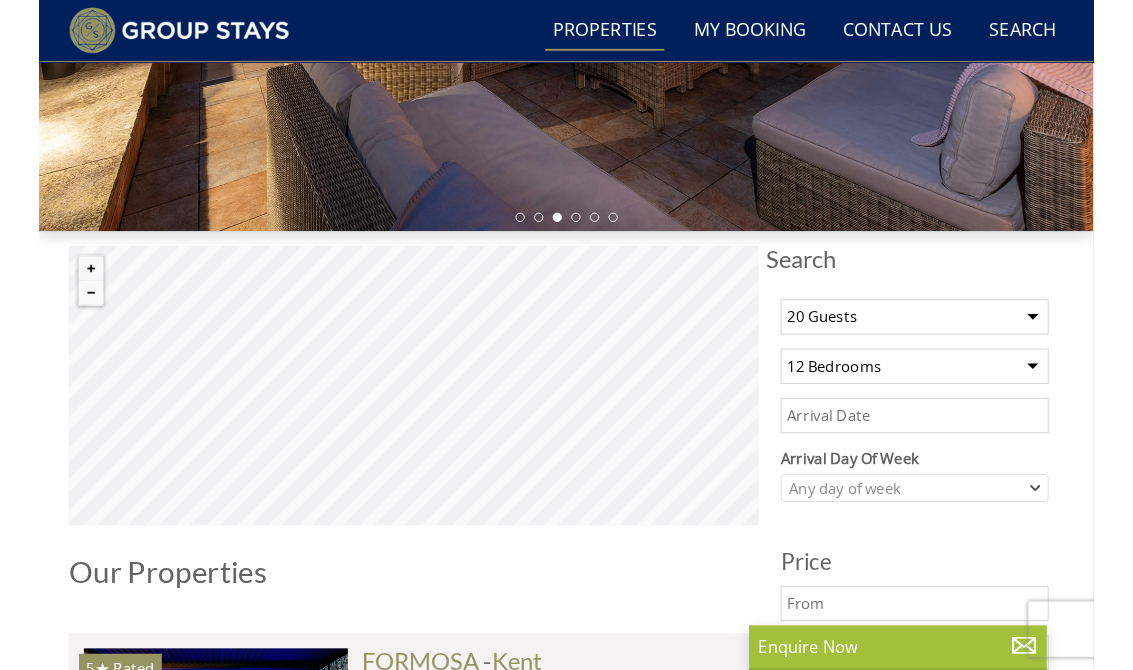 scroll, scrollTop: 495, scrollLeft: 0, axis: vertical 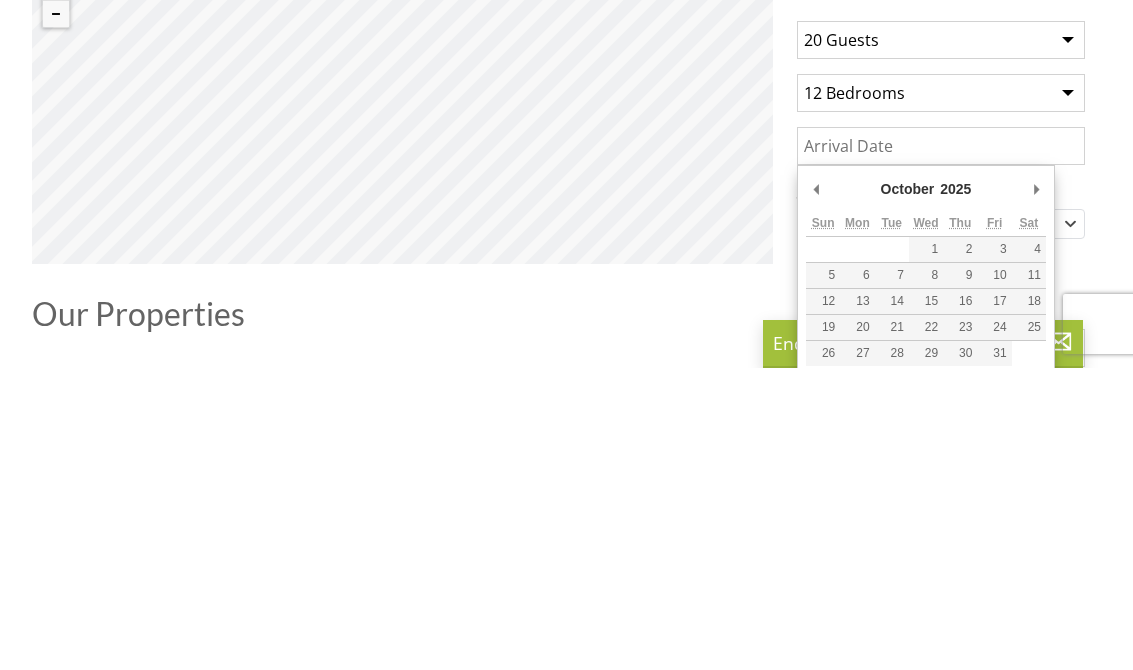 click on "Arrival Day Of Week" at bounding box center (941, 494) 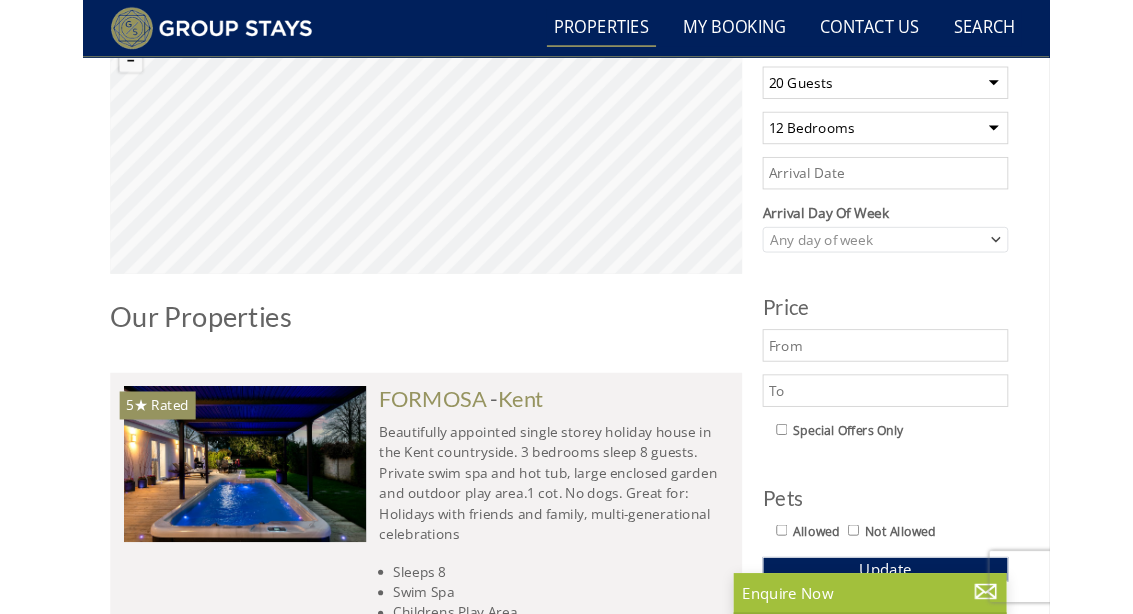 scroll, scrollTop: 744, scrollLeft: 0, axis: vertical 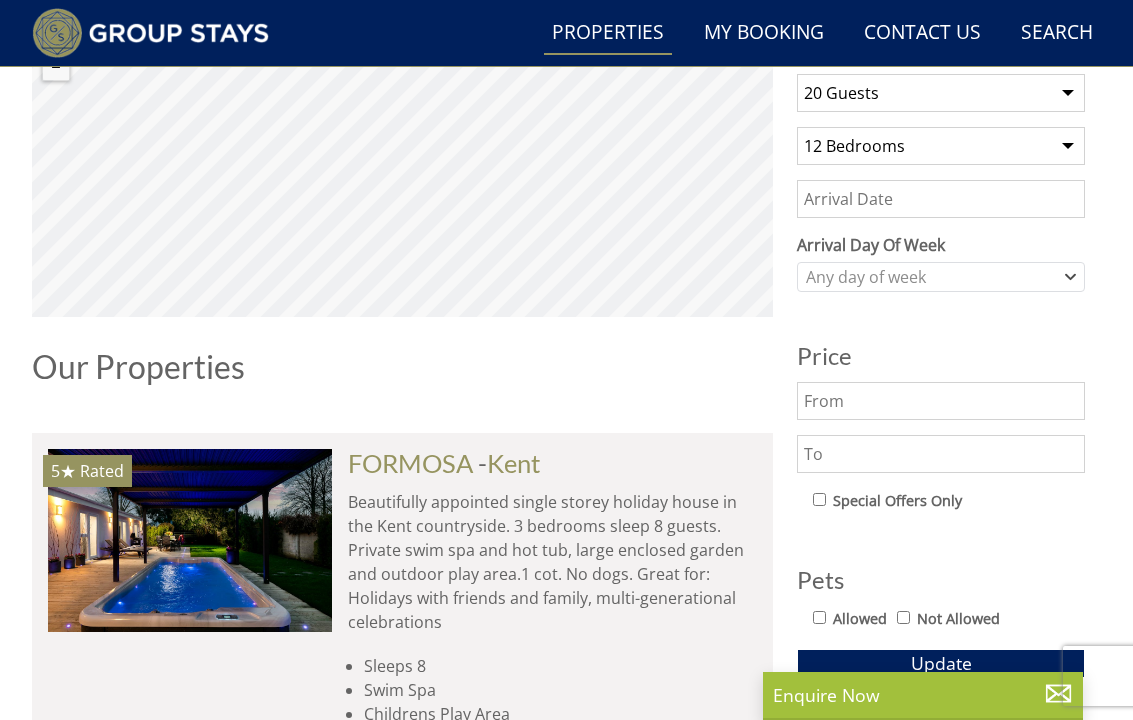 click on "Date" at bounding box center (941, 199) 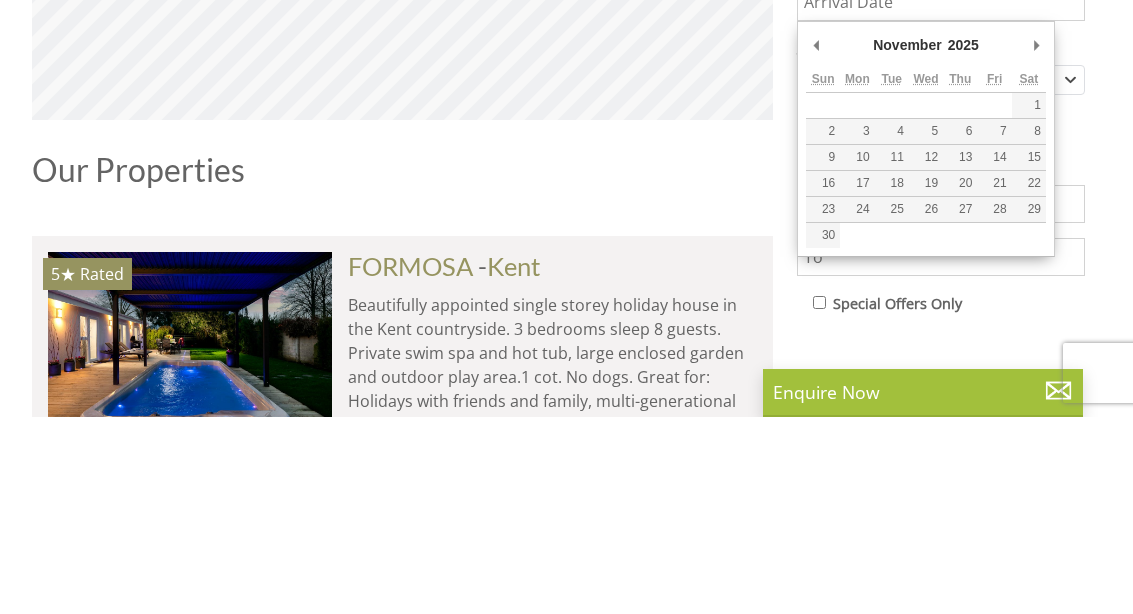 type on "01/11/2025" 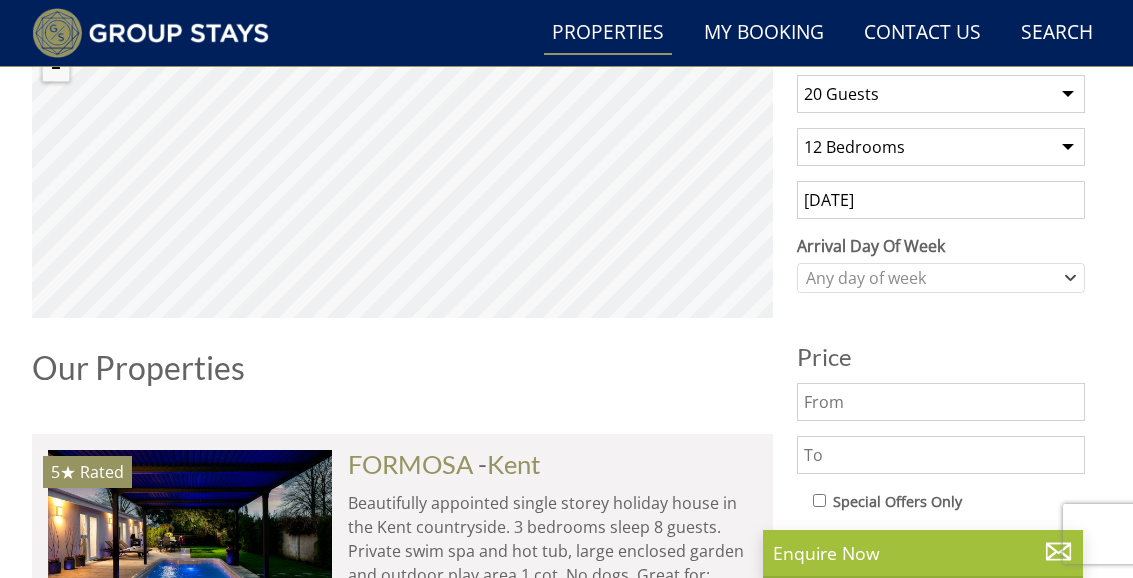 scroll, scrollTop: 742, scrollLeft: 0, axis: vertical 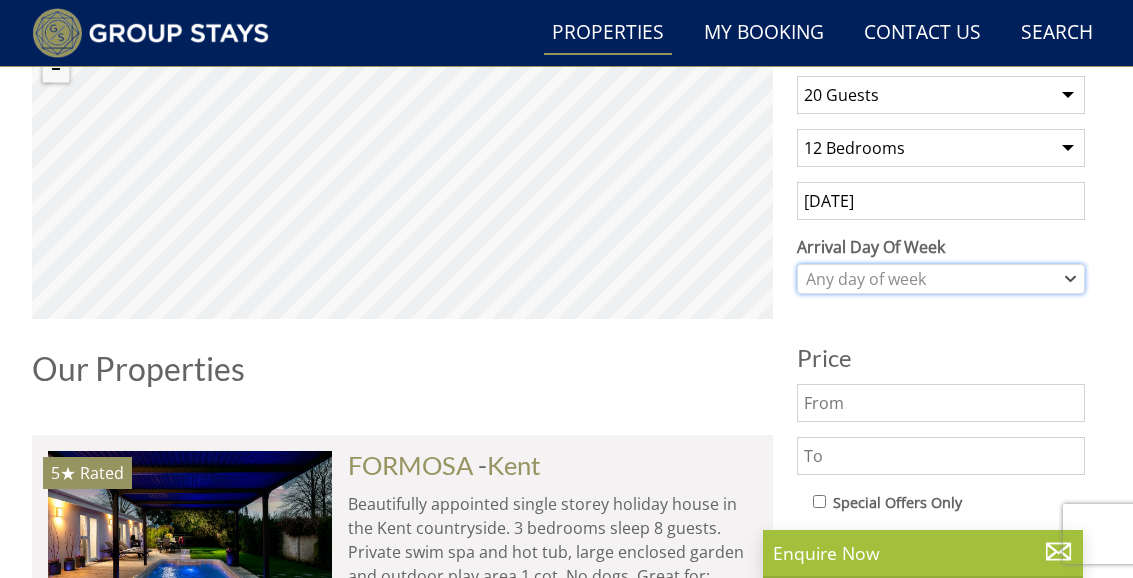 click 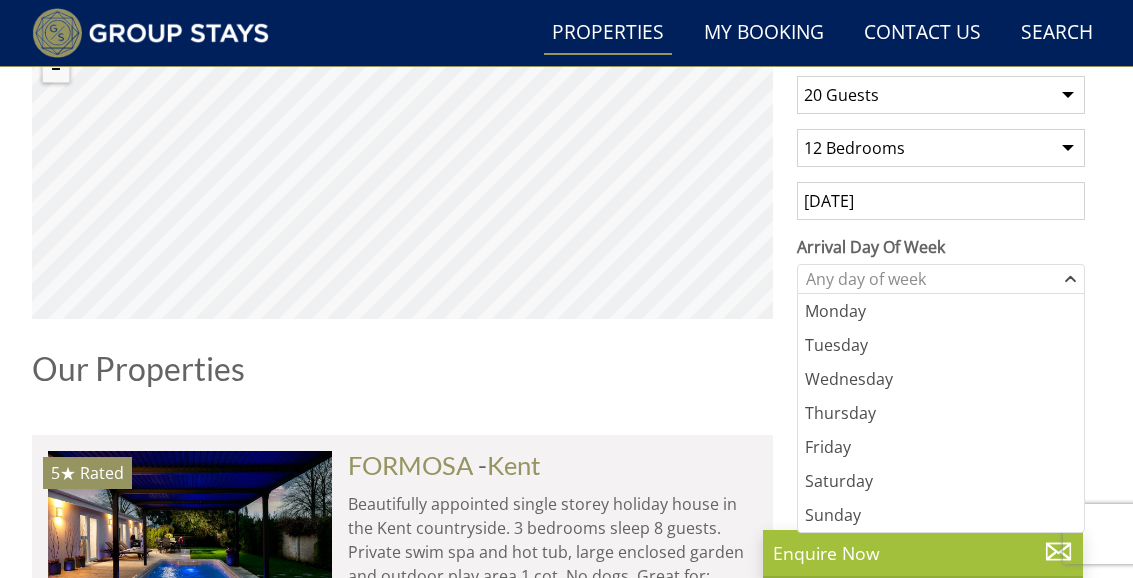 click on "Saturday" at bounding box center [941, 481] 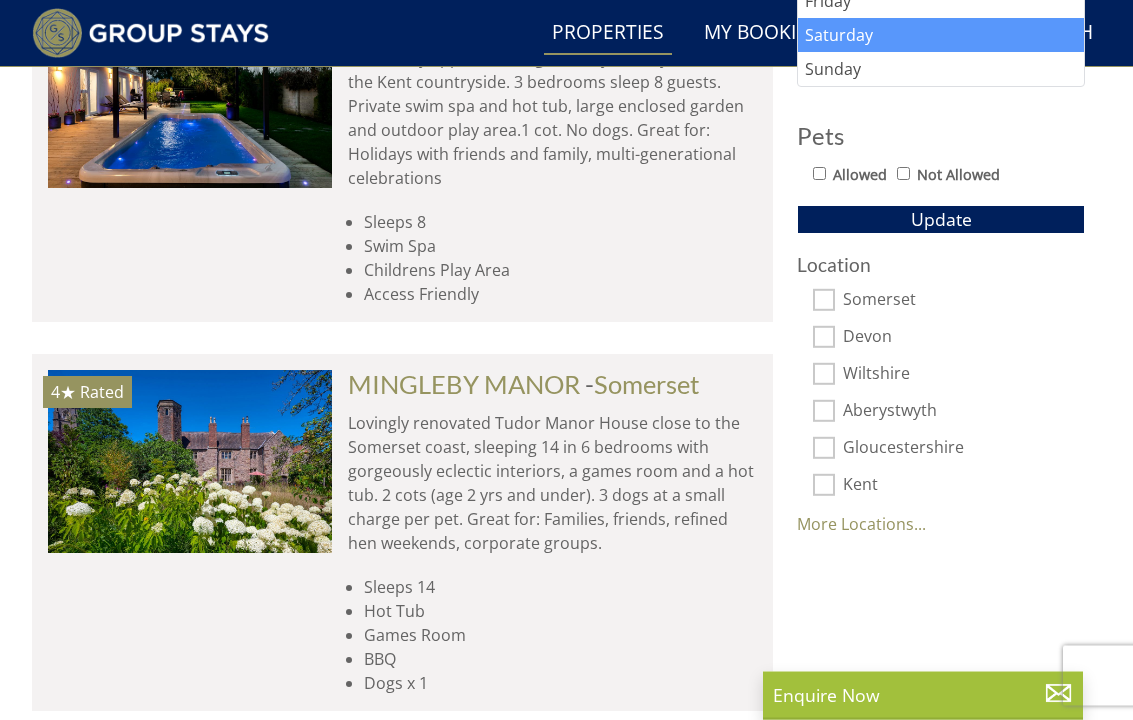 scroll, scrollTop: 1194, scrollLeft: 0, axis: vertical 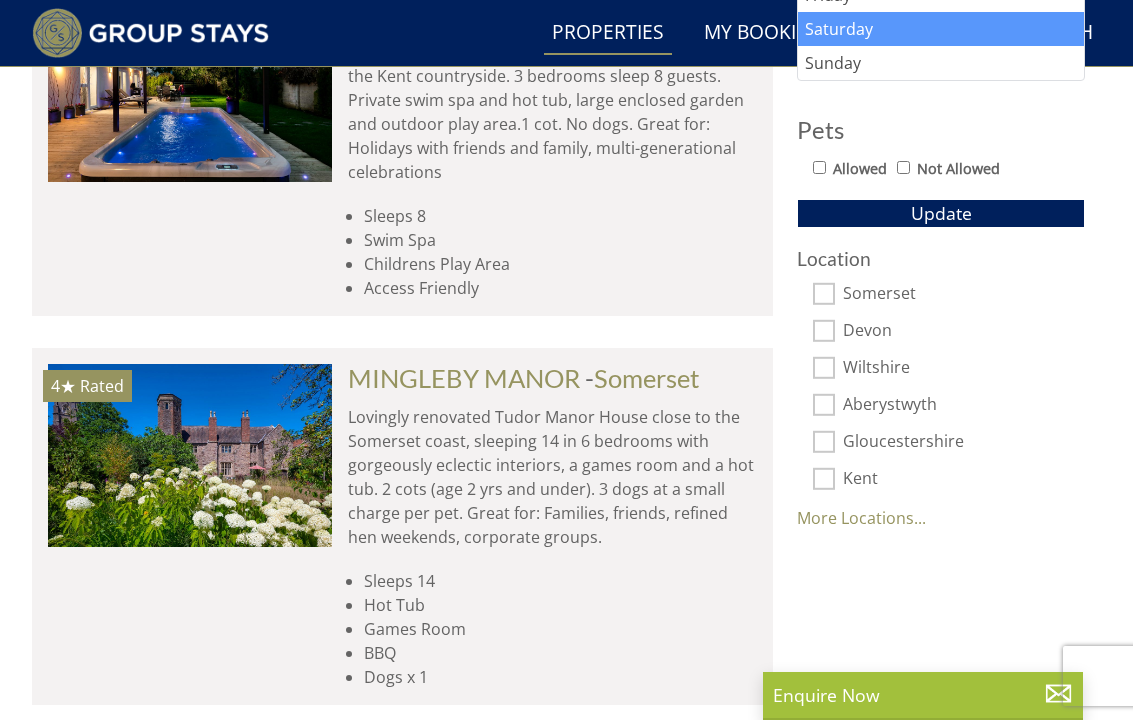 click on "More Locations..." at bounding box center (861, 518) 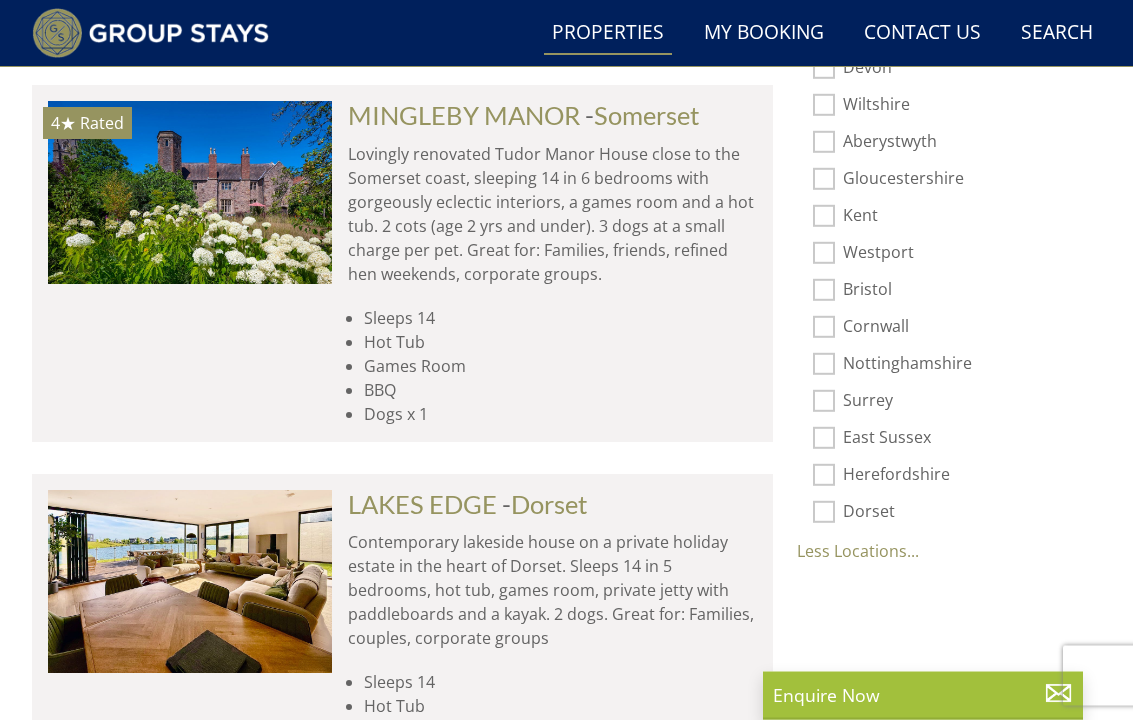 scroll, scrollTop: 1457, scrollLeft: 0, axis: vertical 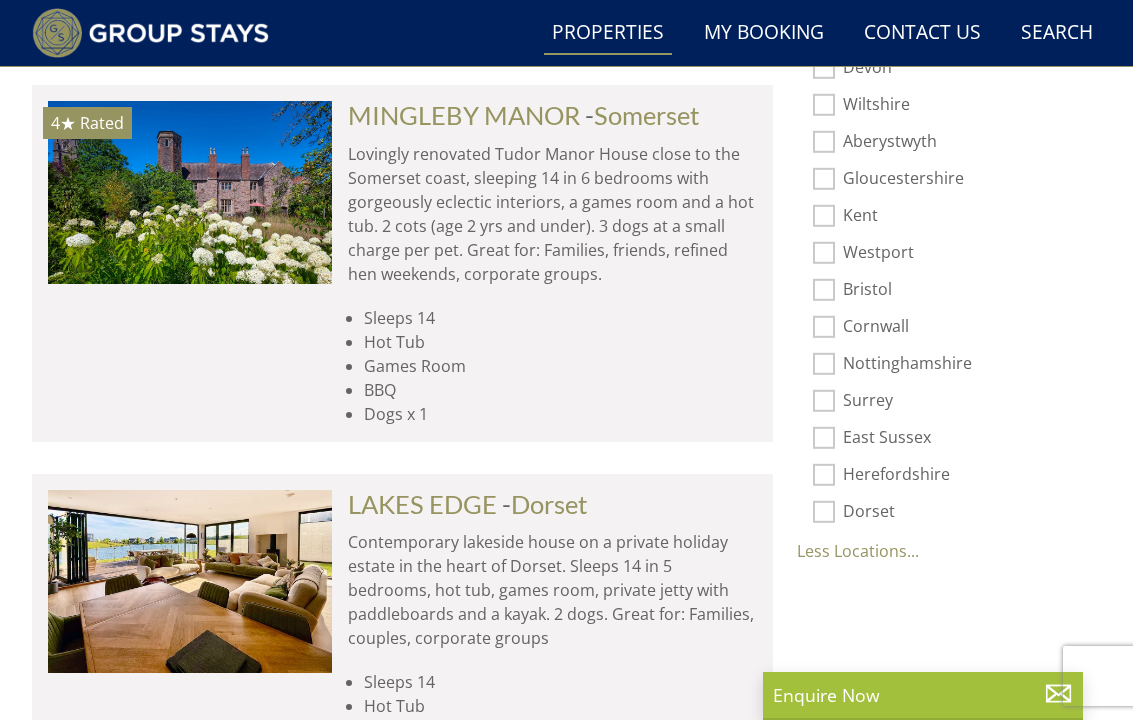 click on "East Sussex" at bounding box center (824, 438) 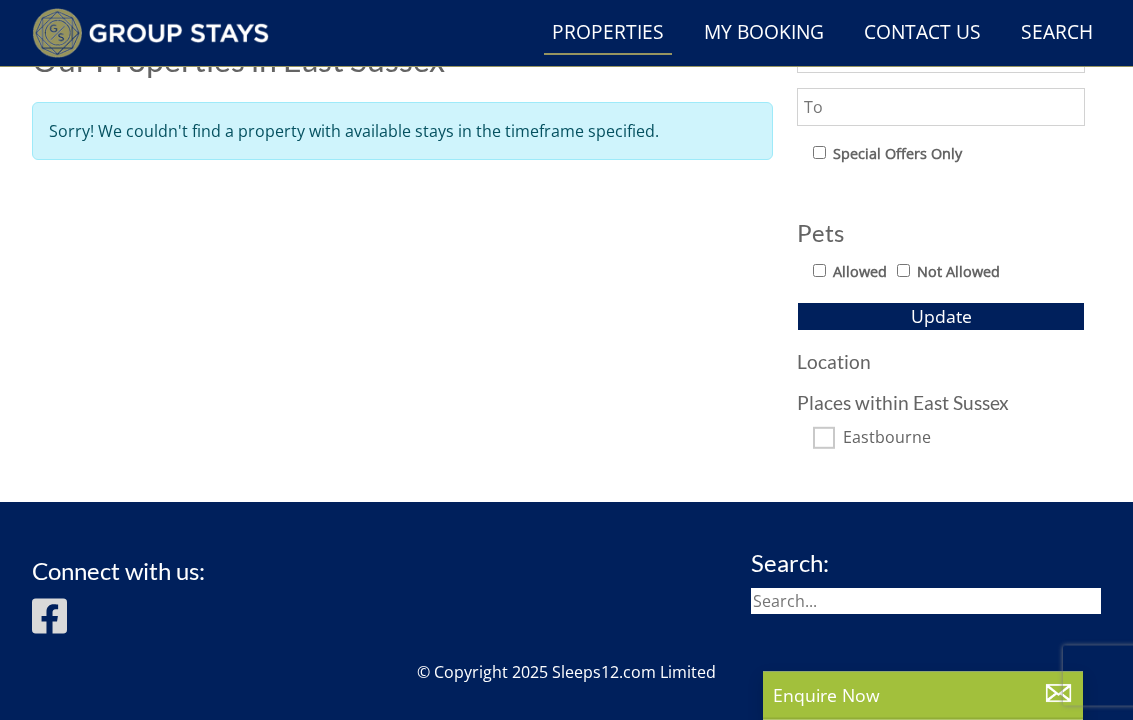 scroll, scrollTop: 1094, scrollLeft: 0, axis: vertical 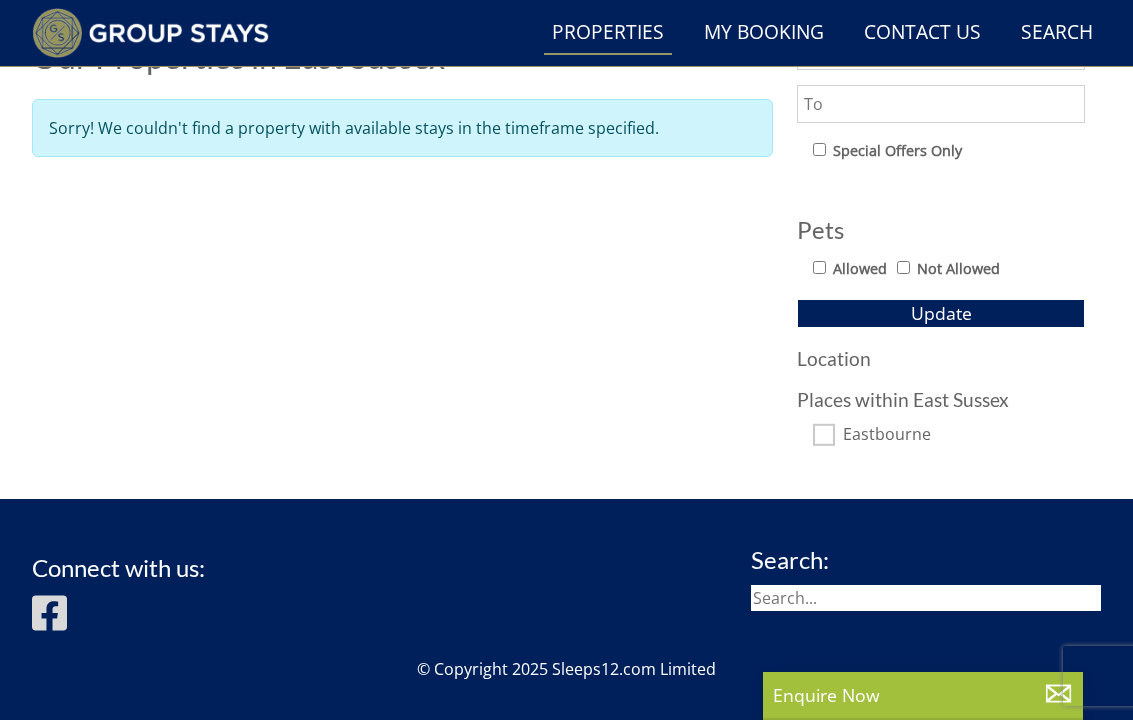 click on "Eastbourne" at bounding box center [824, 435] 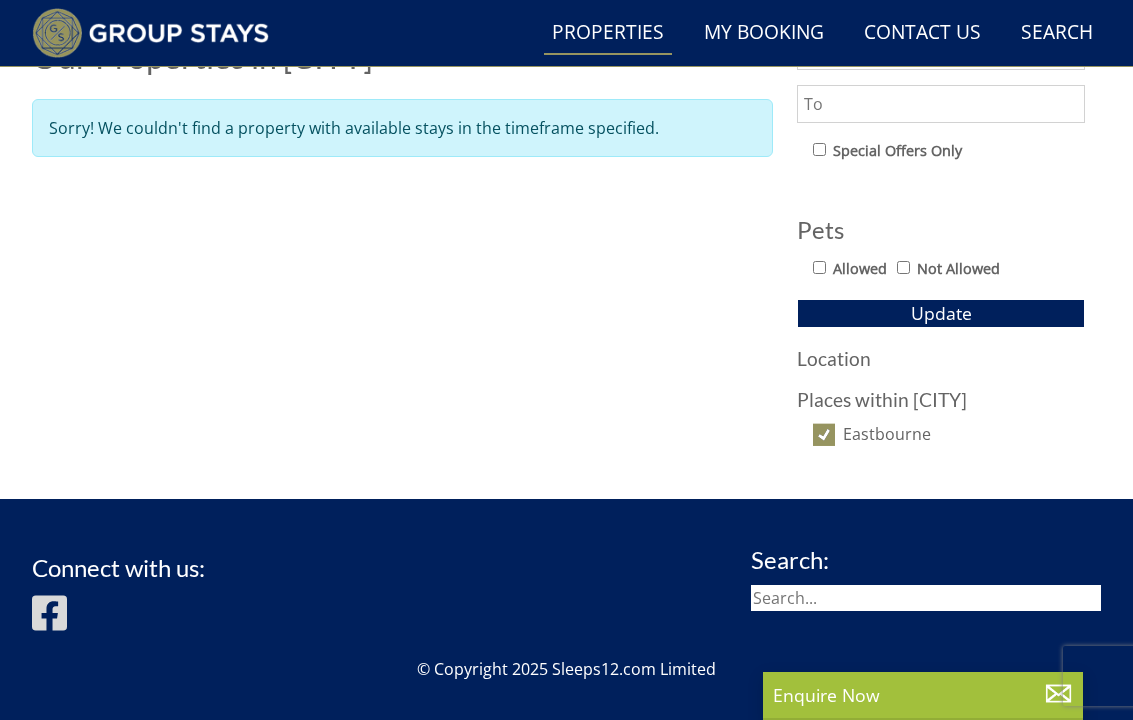 click on "Update" at bounding box center [941, 313] 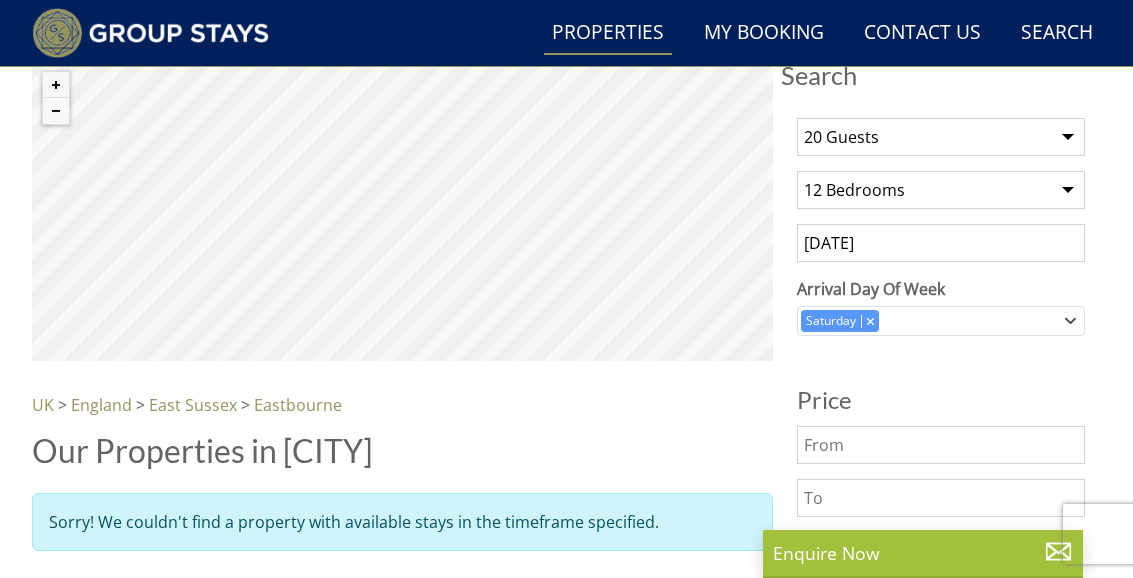 scroll, scrollTop: 699, scrollLeft: 0, axis: vertical 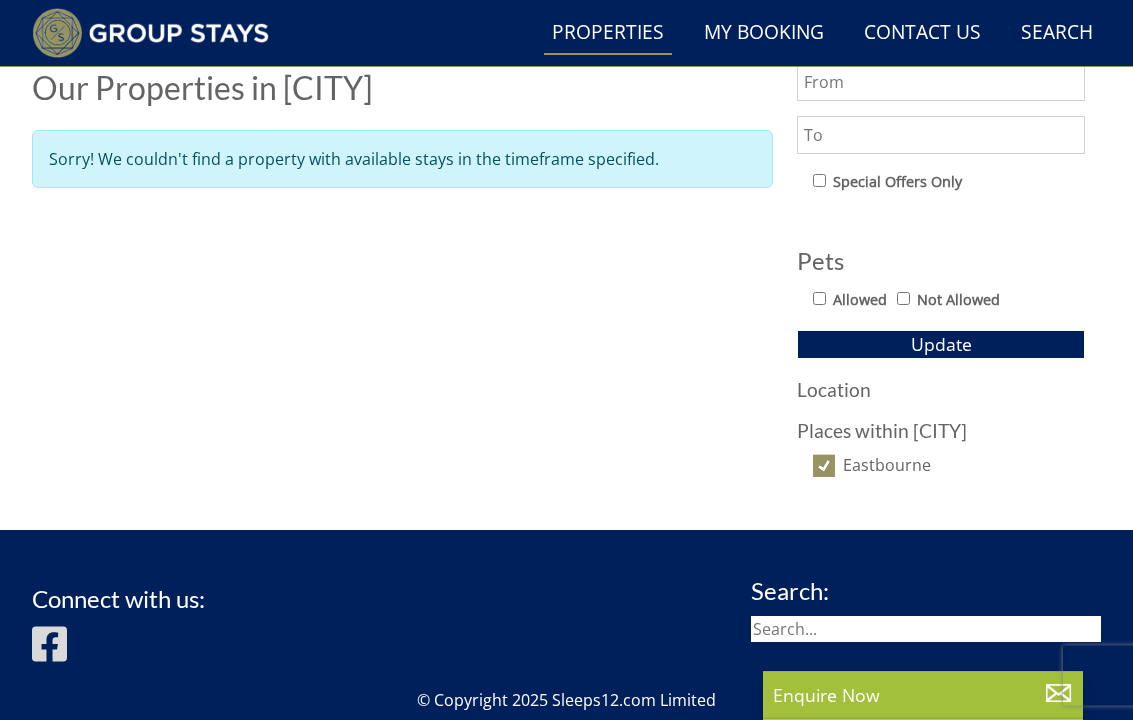 click on "Location
Places within Eastbourne
Eastbourne" at bounding box center [941, 429] 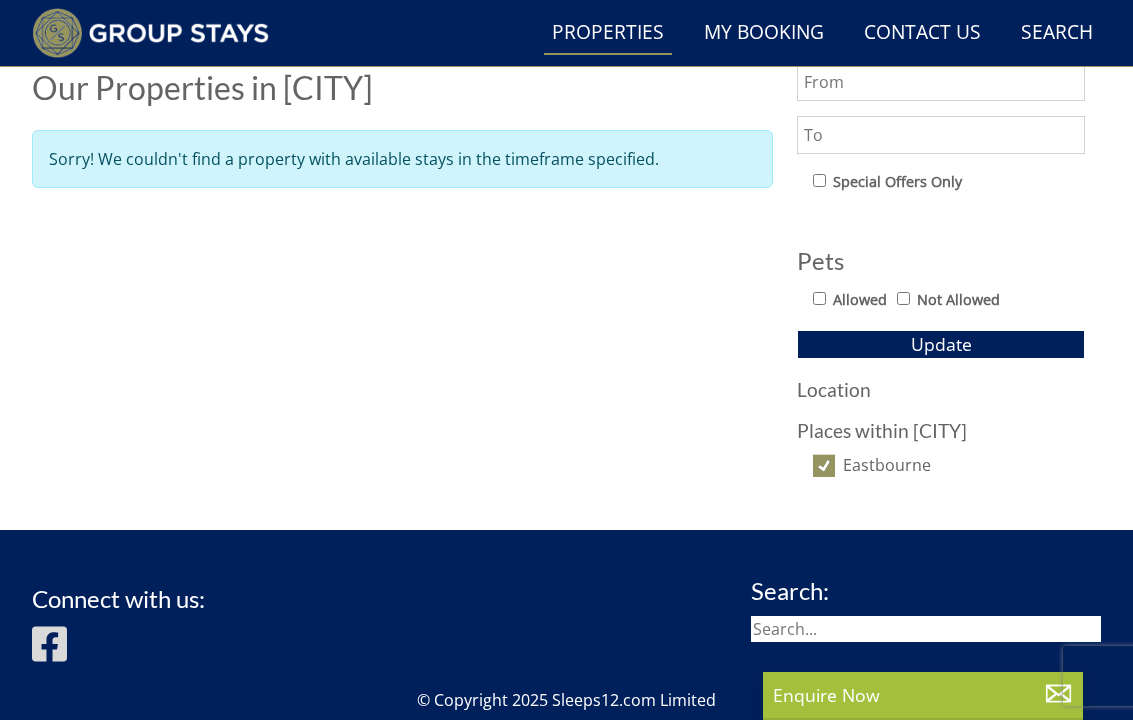 click on "Update" at bounding box center (941, 344) 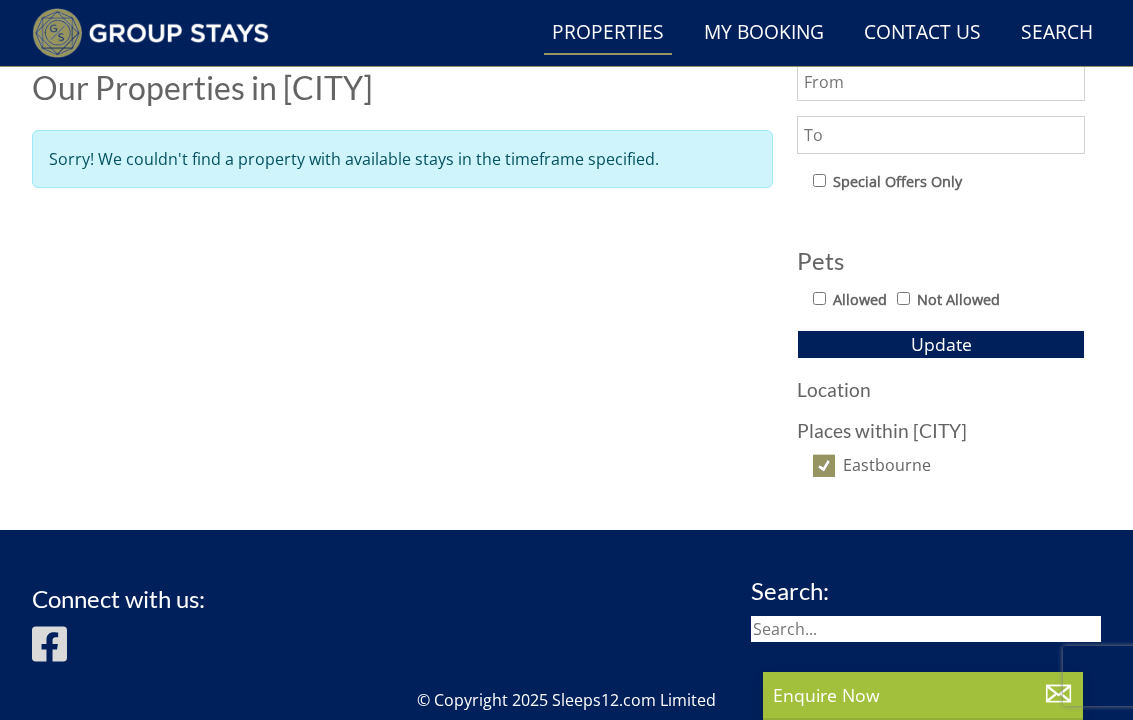 click on "Location
Places within Eastbourne
Eastbourne" at bounding box center (941, 428) 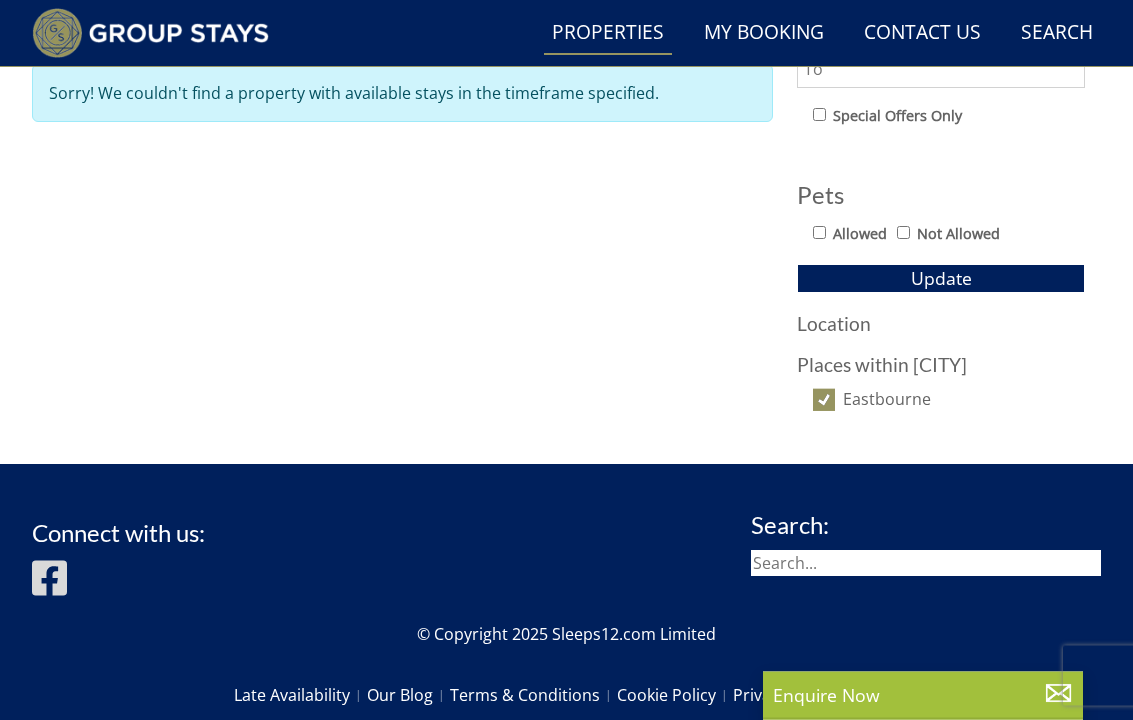 scroll, scrollTop: 1149, scrollLeft: 0, axis: vertical 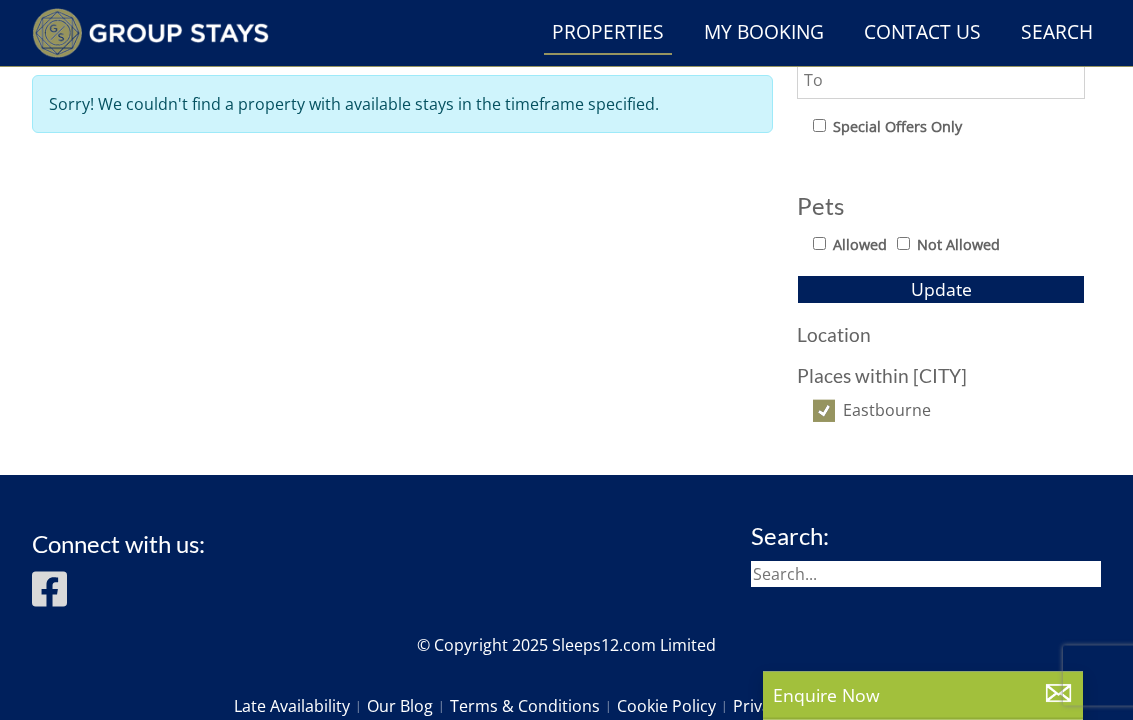 click on "Eastbourne" at bounding box center [824, 412] 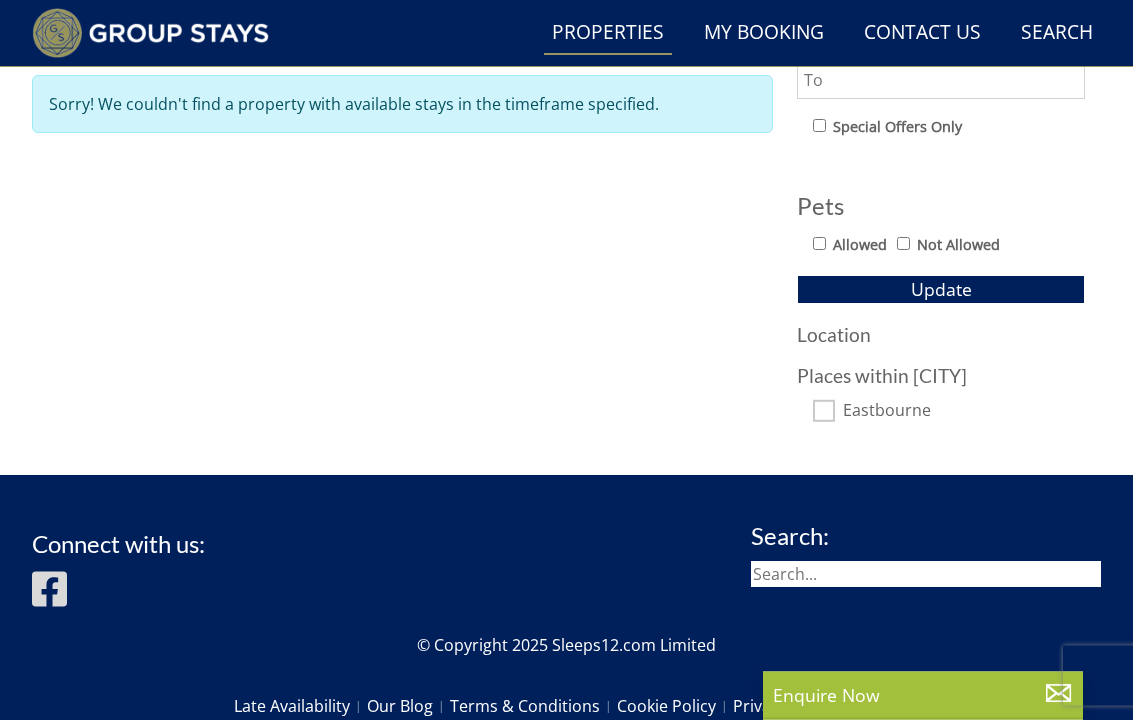 scroll, scrollTop: 1118, scrollLeft: 0, axis: vertical 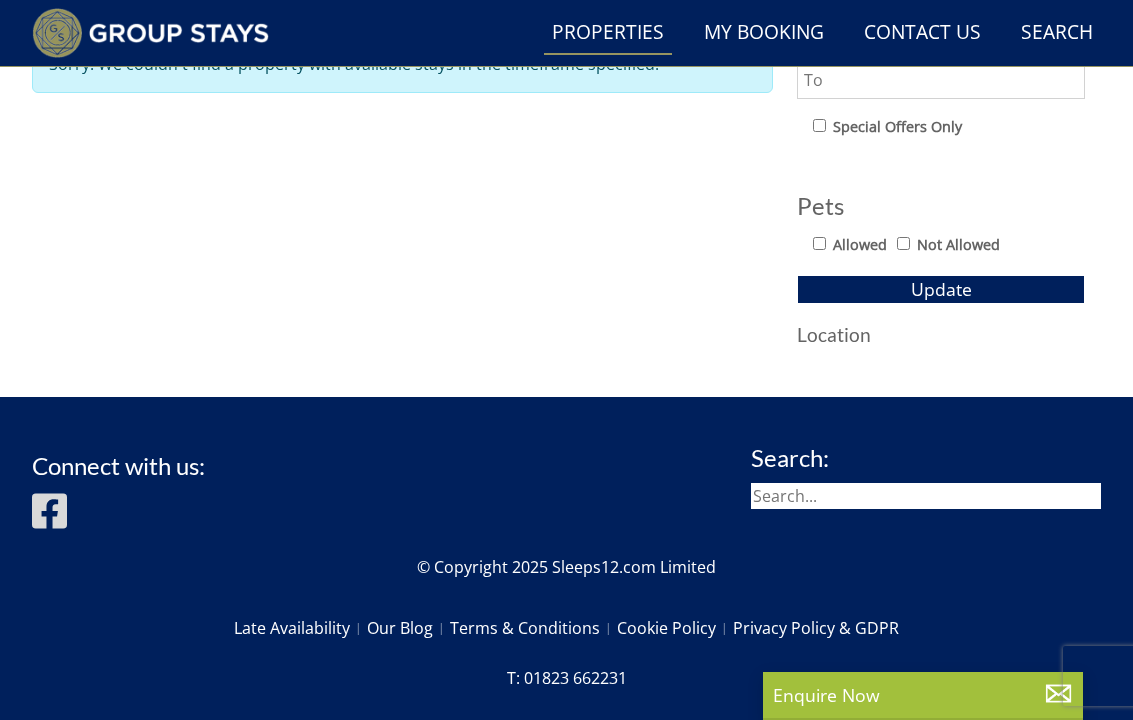 click on "Location" at bounding box center (941, 334) 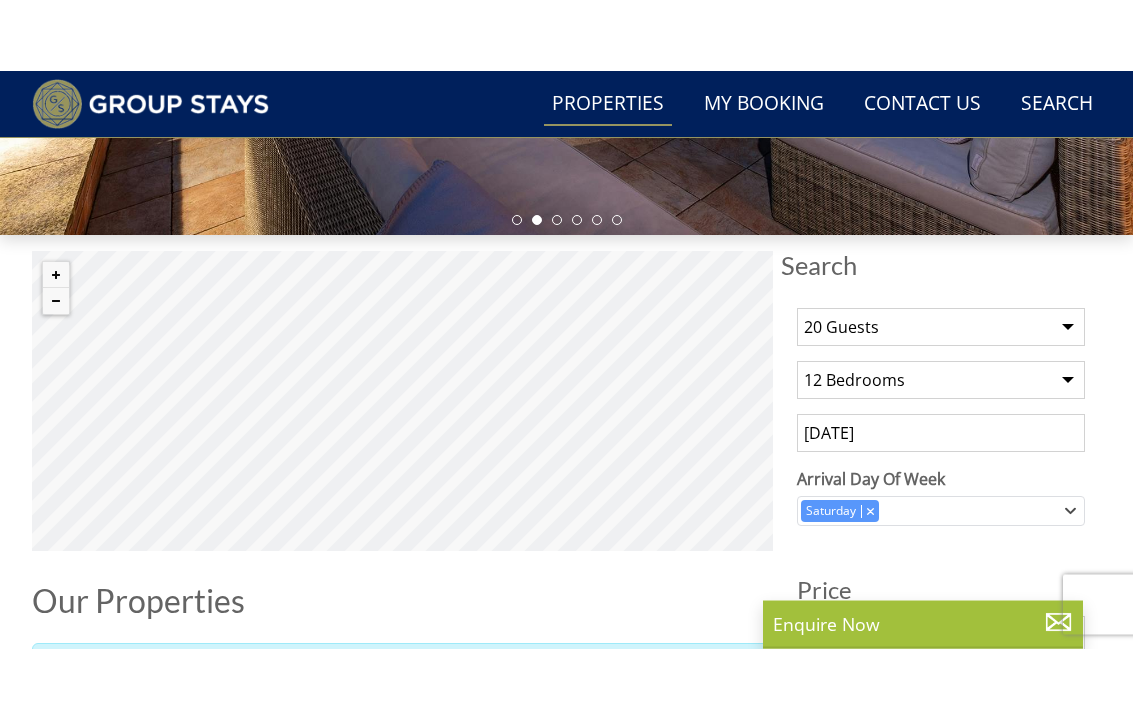 scroll, scrollTop: 581, scrollLeft: 0, axis: vertical 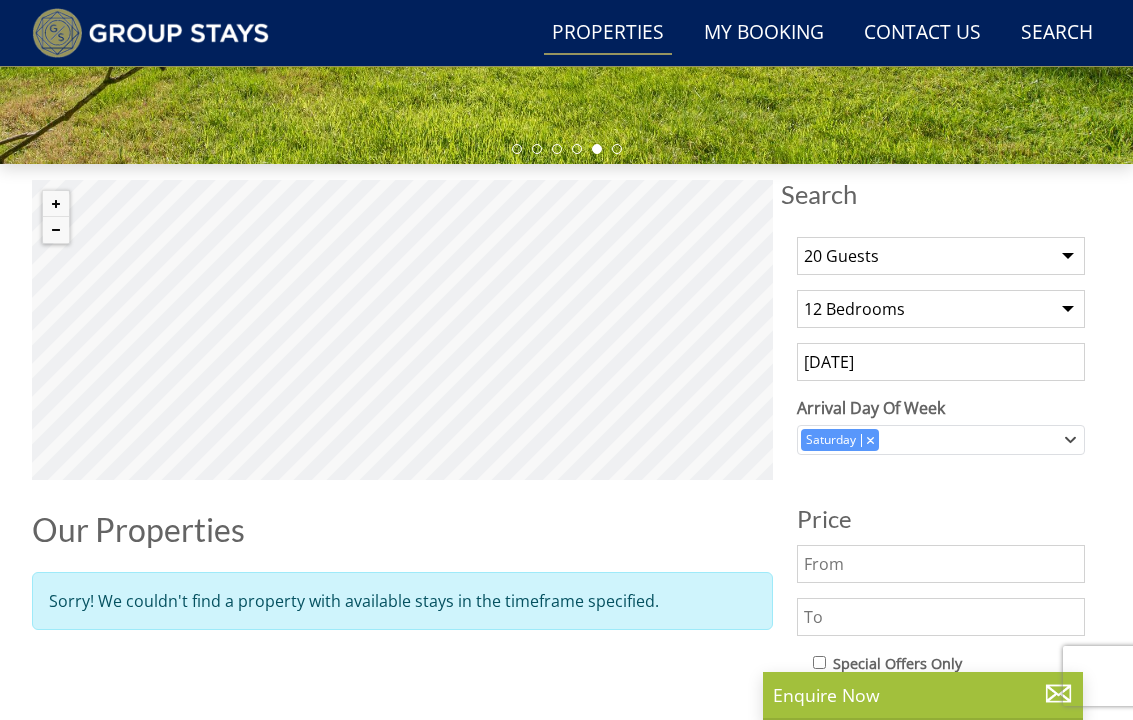 click on "Sorry! We couldn't find a property with available stays in the timeframe specified." at bounding box center (402, 601) 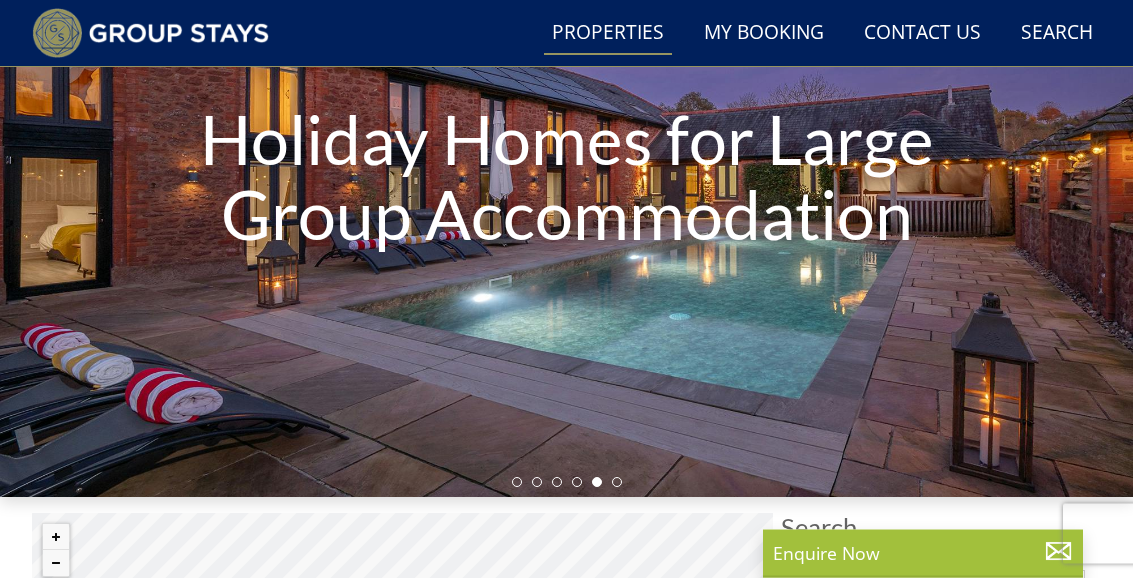 scroll, scrollTop: 0, scrollLeft: 0, axis: both 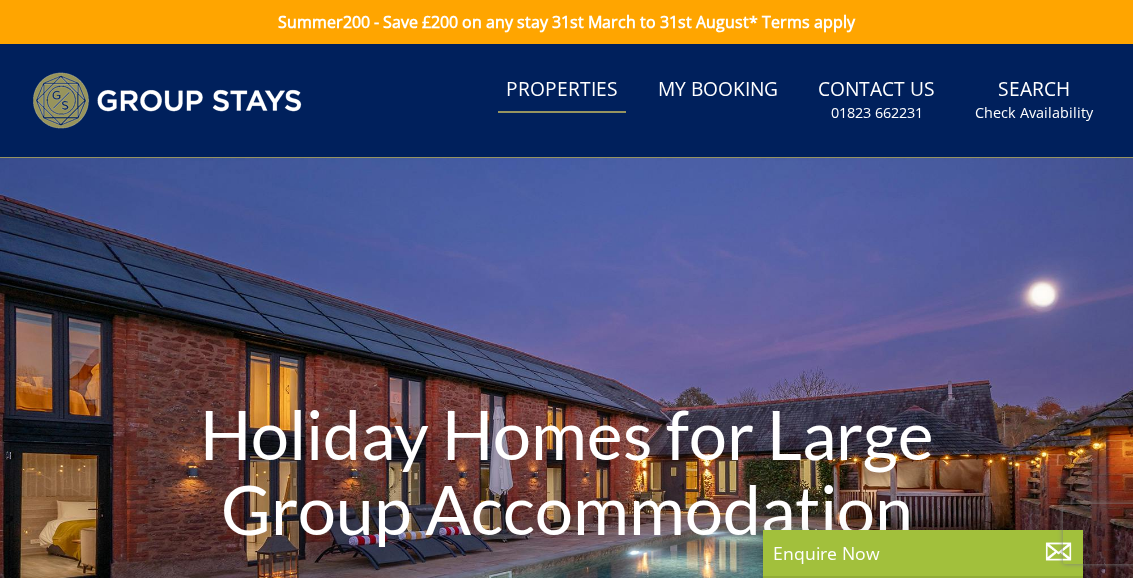 click on "Holiday Homes for Large Group Accommodation" at bounding box center [566, 475] 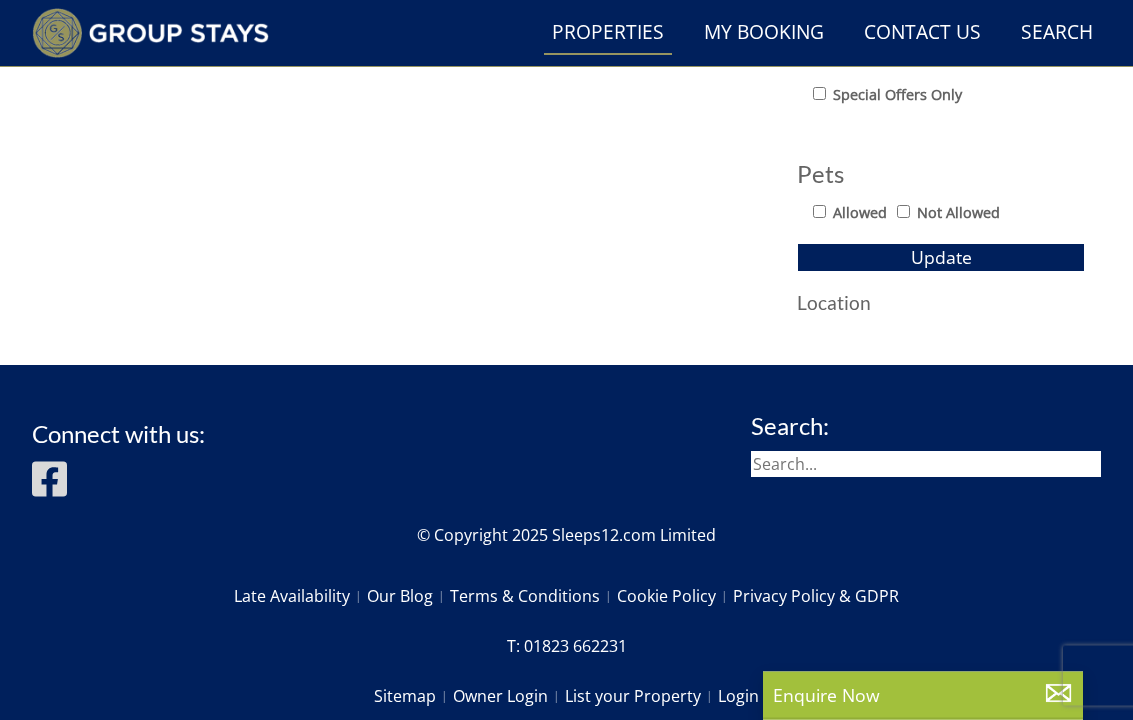 scroll, scrollTop: 1150, scrollLeft: 0, axis: vertical 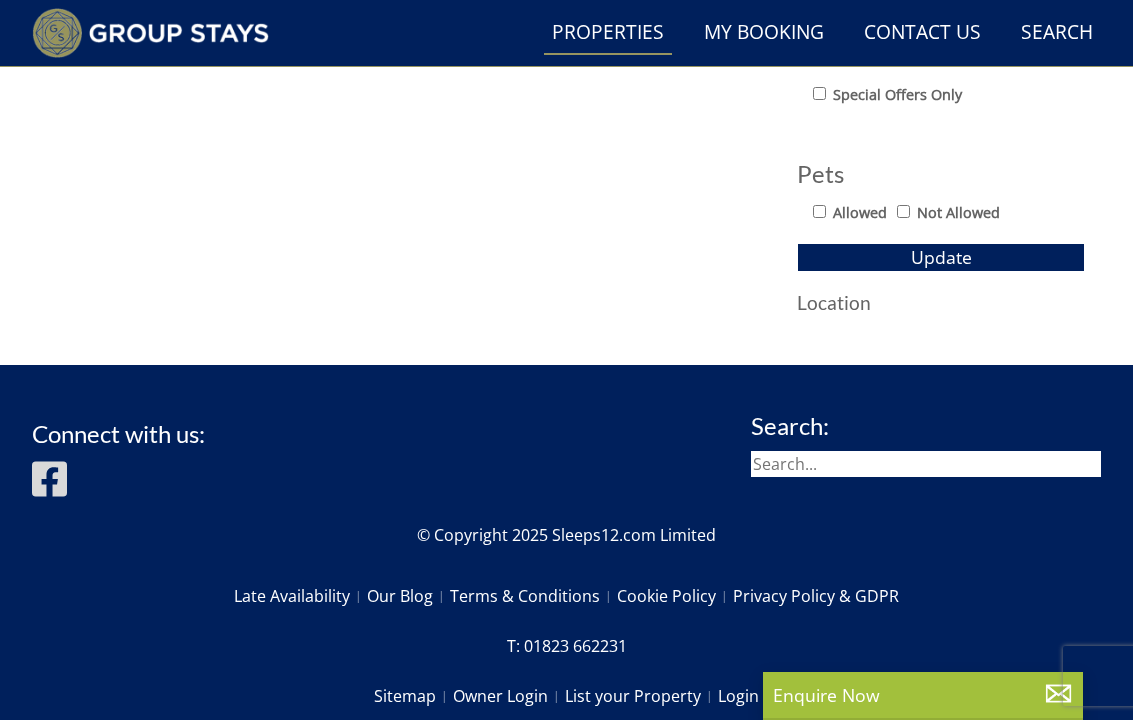 click on "Location" at bounding box center [941, 302] 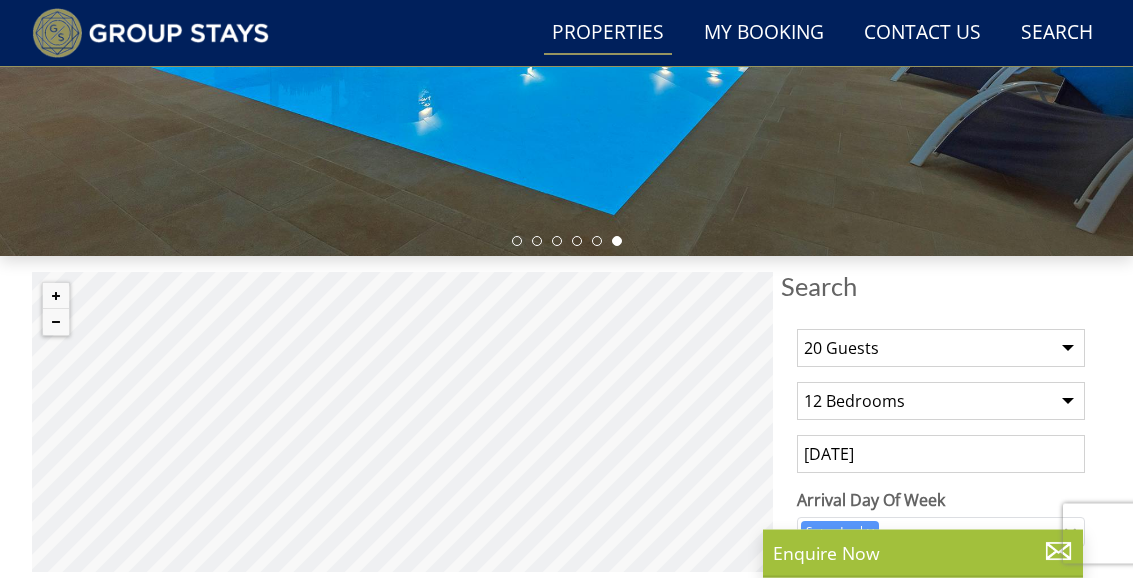 scroll, scrollTop: 484, scrollLeft: 0, axis: vertical 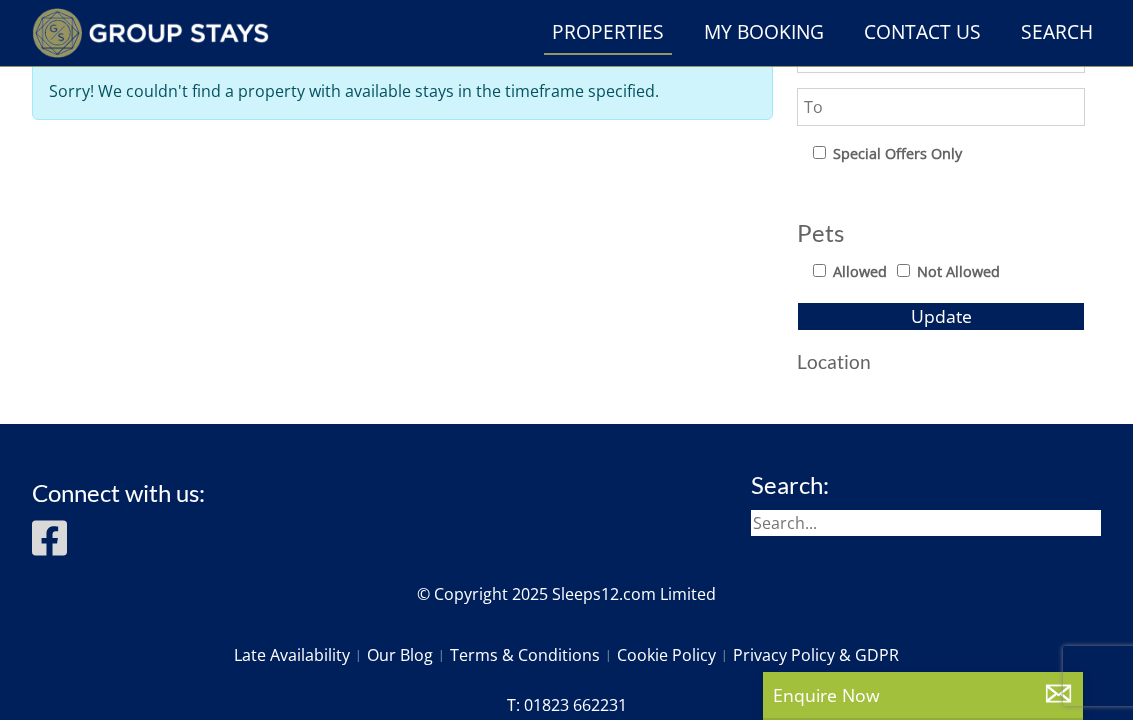 click on "Location" at bounding box center [941, 361] 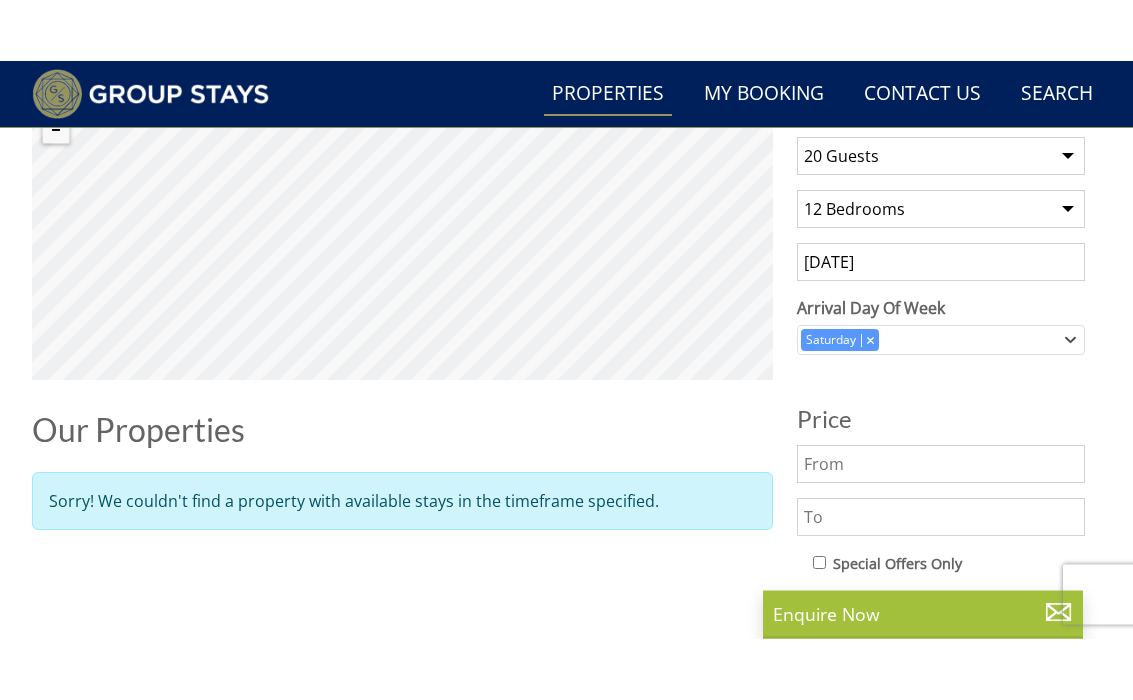 scroll, scrollTop: 719, scrollLeft: 0, axis: vertical 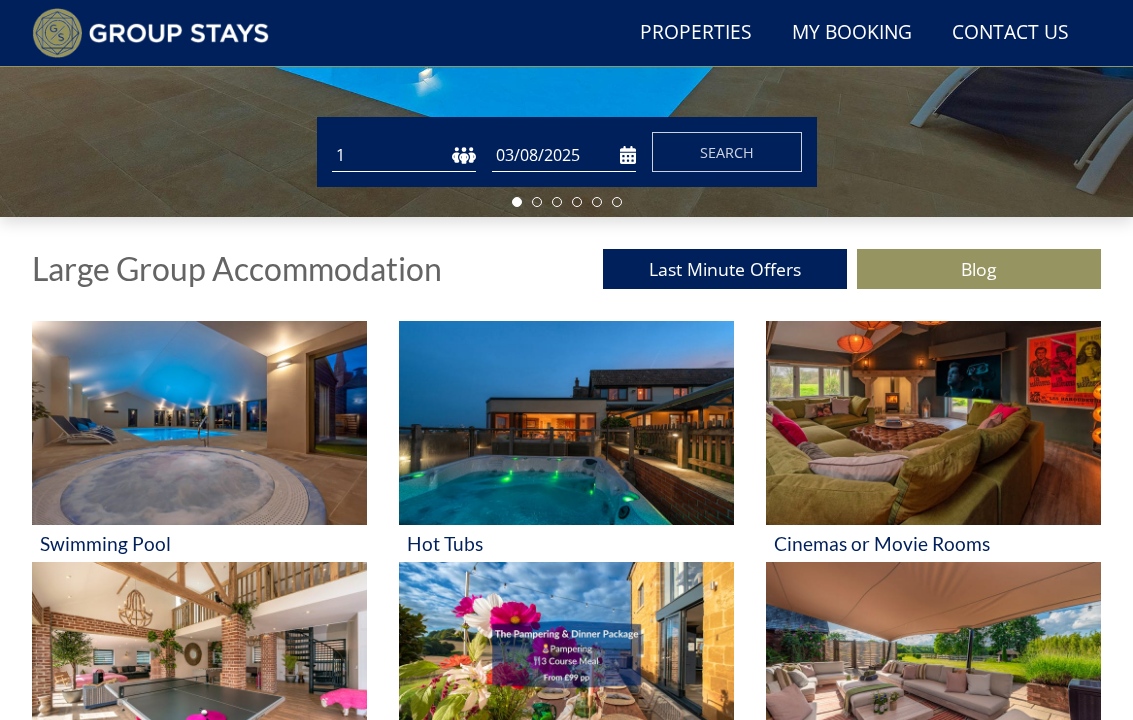 click on "03/08/2025" at bounding box center [564, 155] 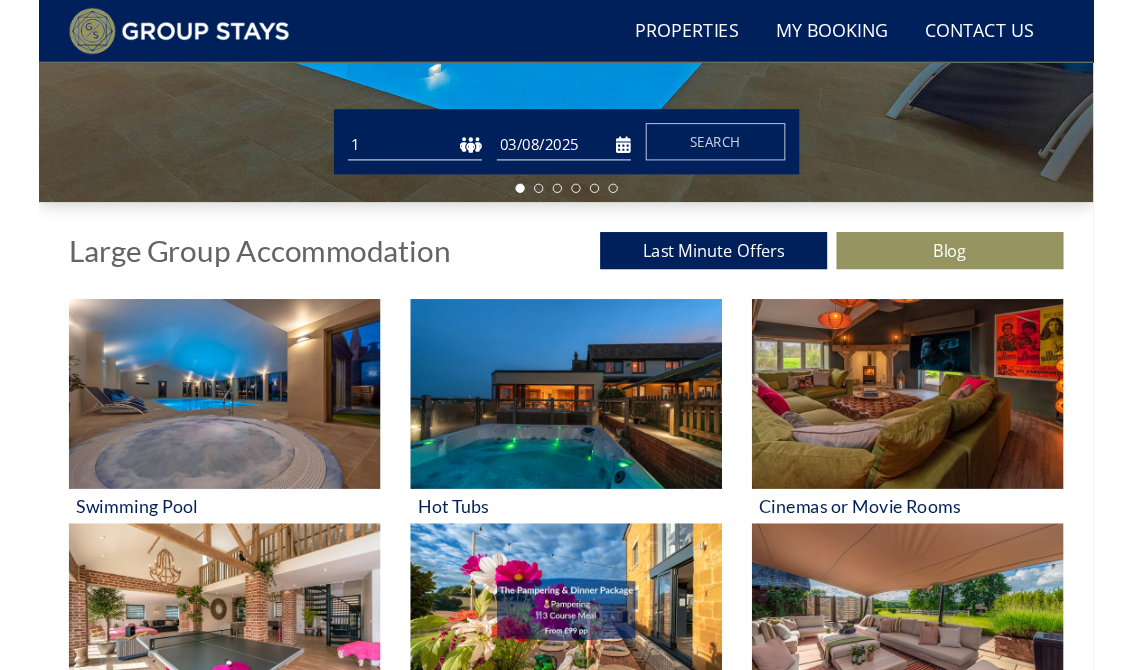 scroll, scrollTop: 527, scrollLeft: 0, axis: vertical 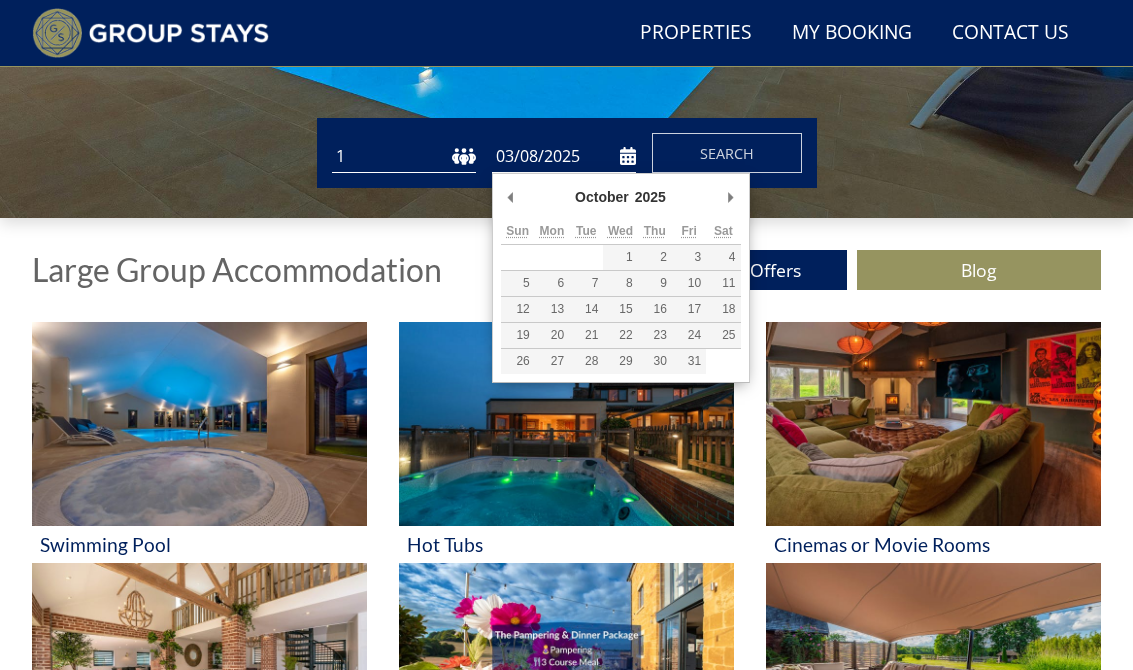 click on "Holiday Homes for Large Group Accommodation" at bounding box center (566, -99) 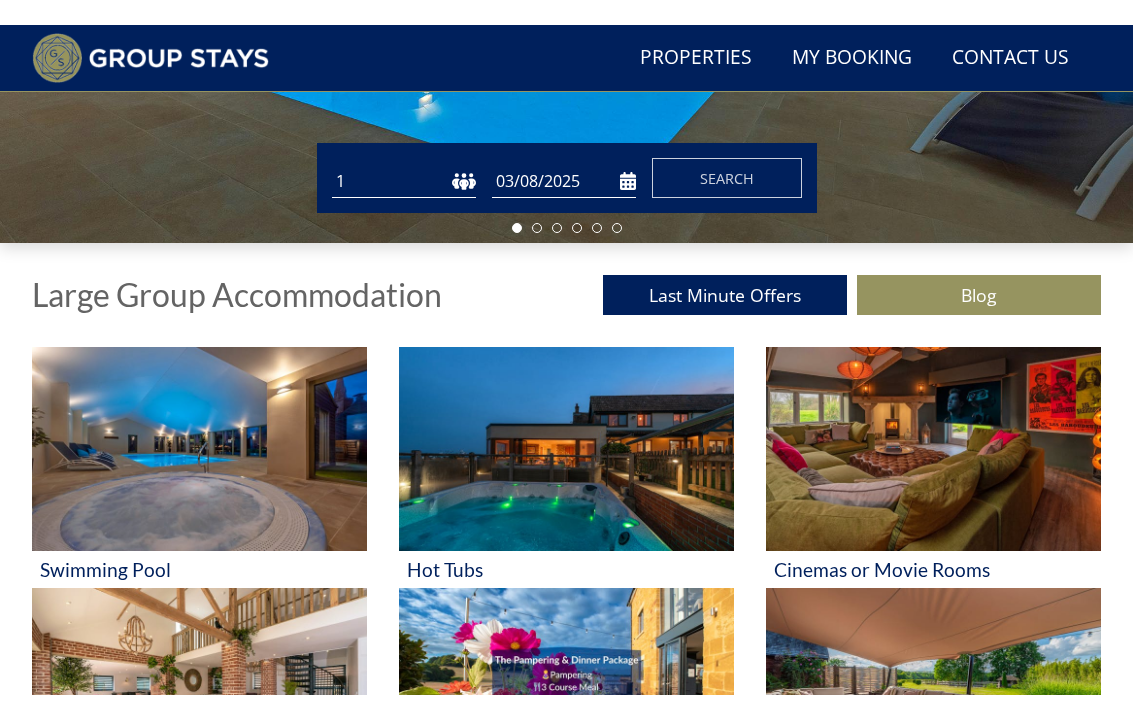scroll, scrollTop: 528, scrollLeft: 0, axis: vertical 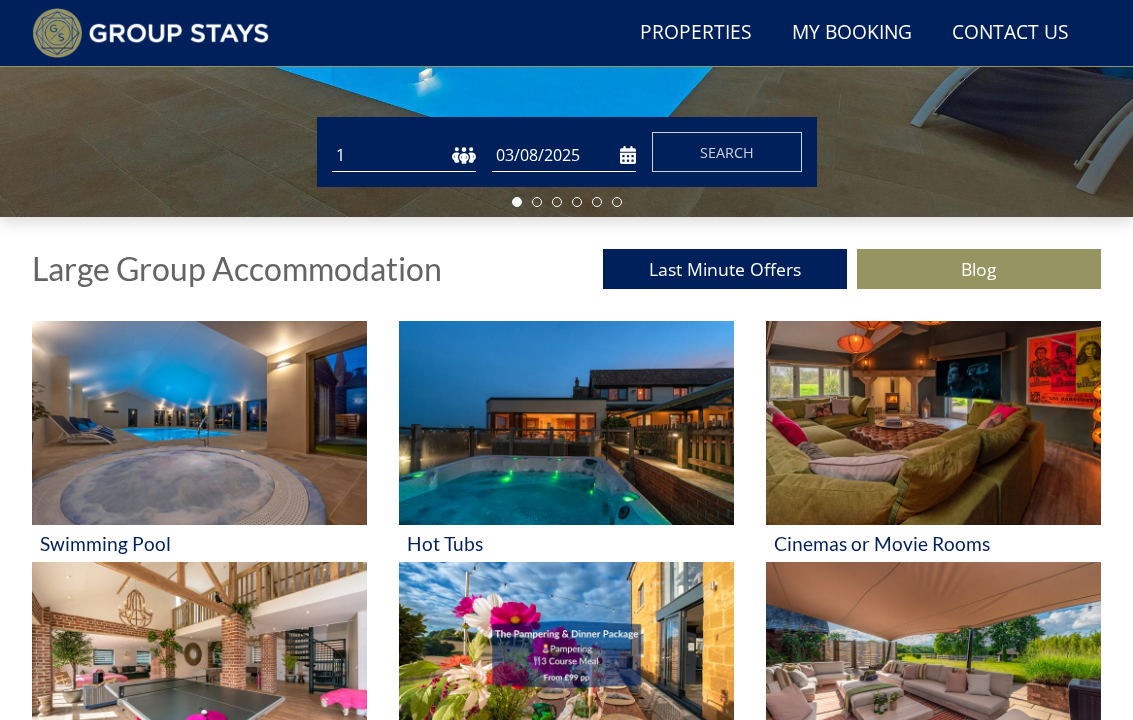 click on "03/08/2025" at bounding box center (564, 155) 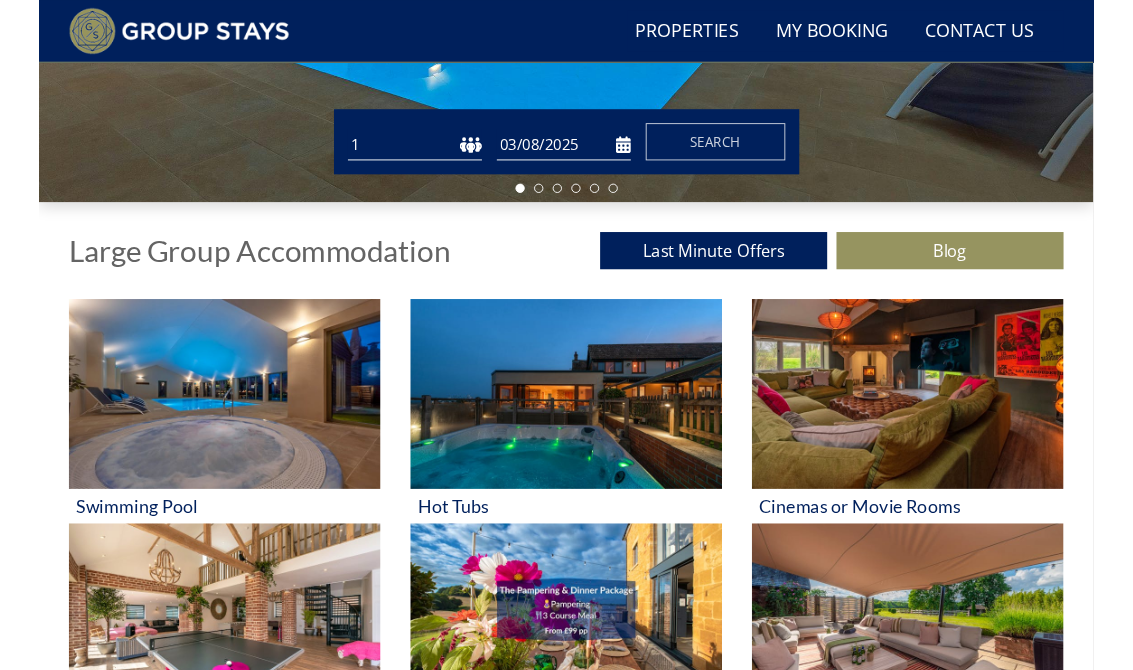 scroll, scrollTop: 527, scrollLeft: 0, axis: vertical 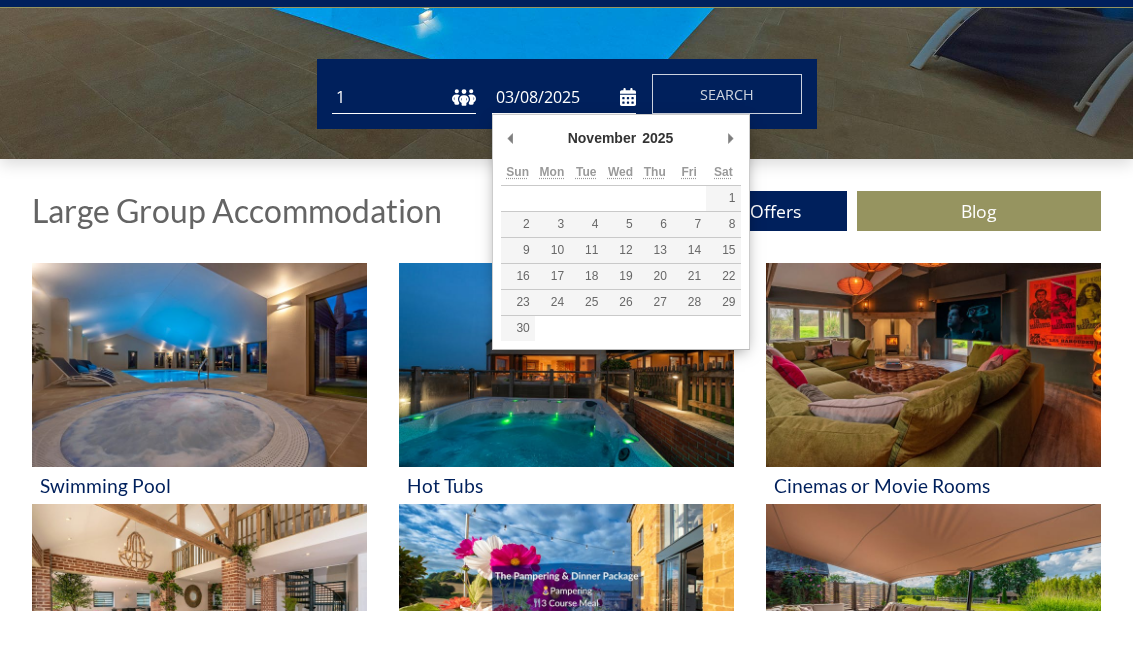 type on "01/11/2025" 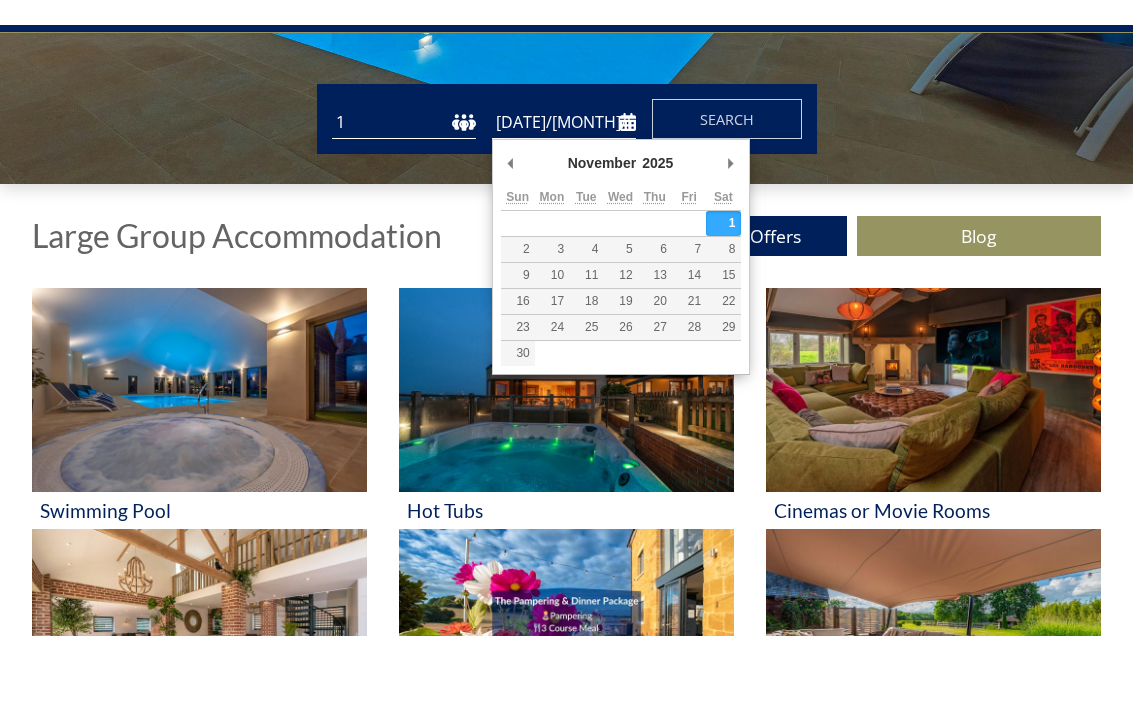 scroll, scrollTop: 587, scrollLeft: 0, axis: vertical 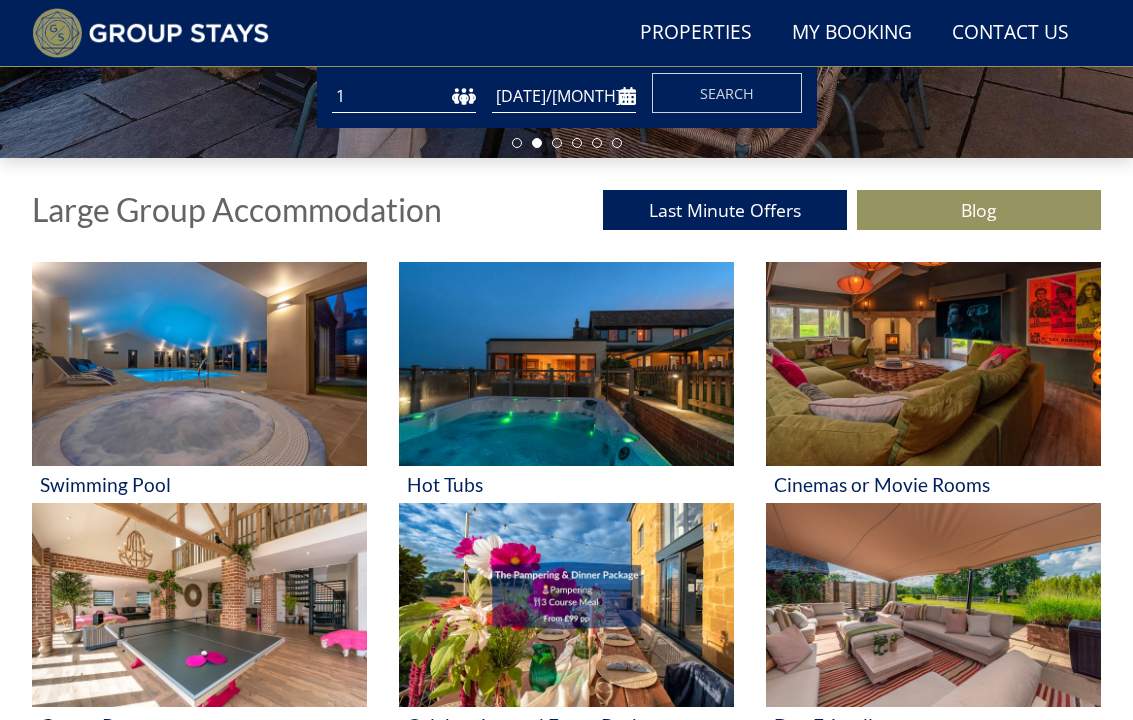 click on "Holiday Homes for Large Group Accommodation" at bounding box center (566, -159) 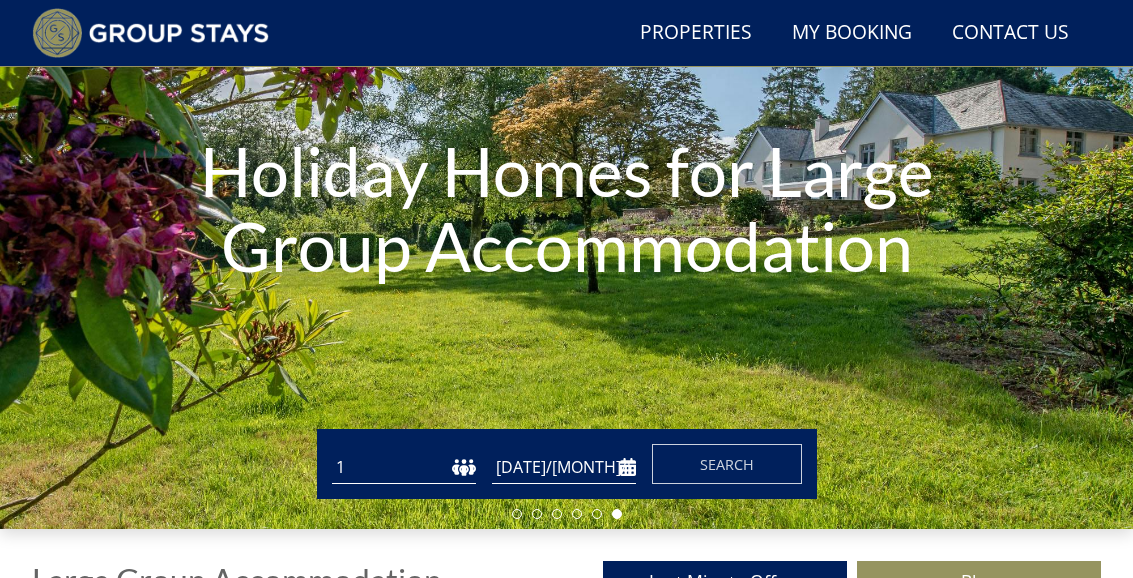 scroll, scrollTop: 216, scrollLeft: 0, axis: vertical 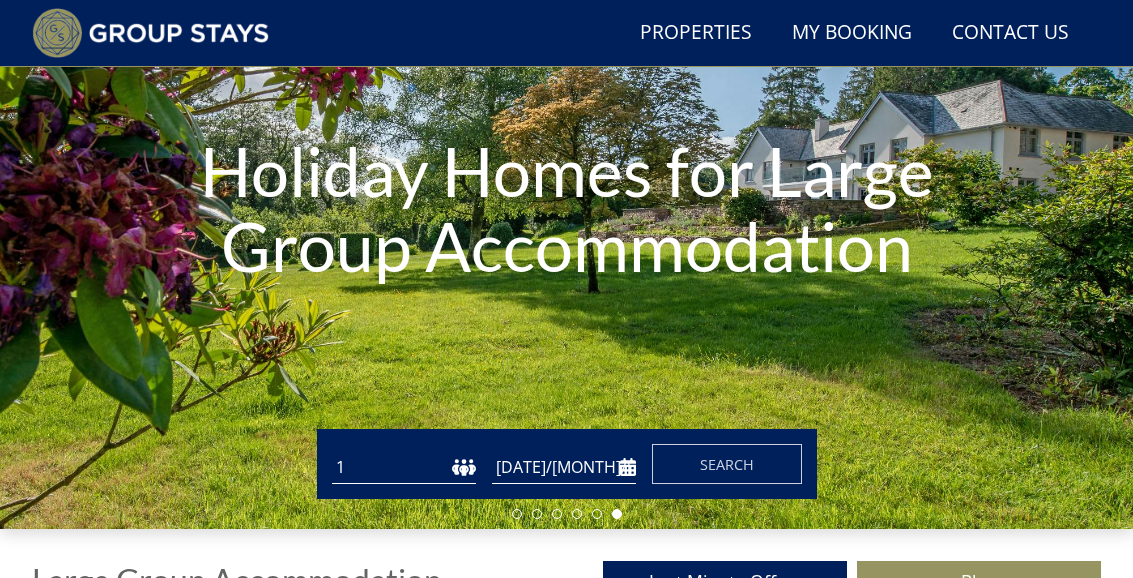 click on "Search" at bounding box center [727, 464] 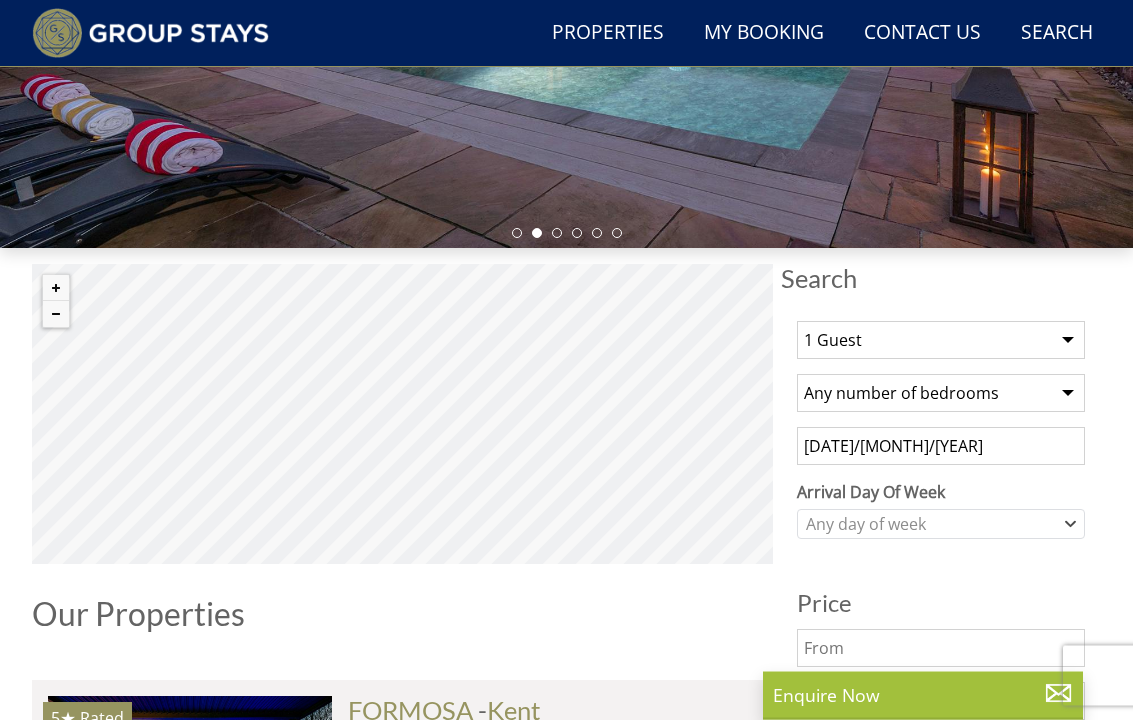 scroll, scrollTop: 497, scrollLeft: 0, axis: vertical 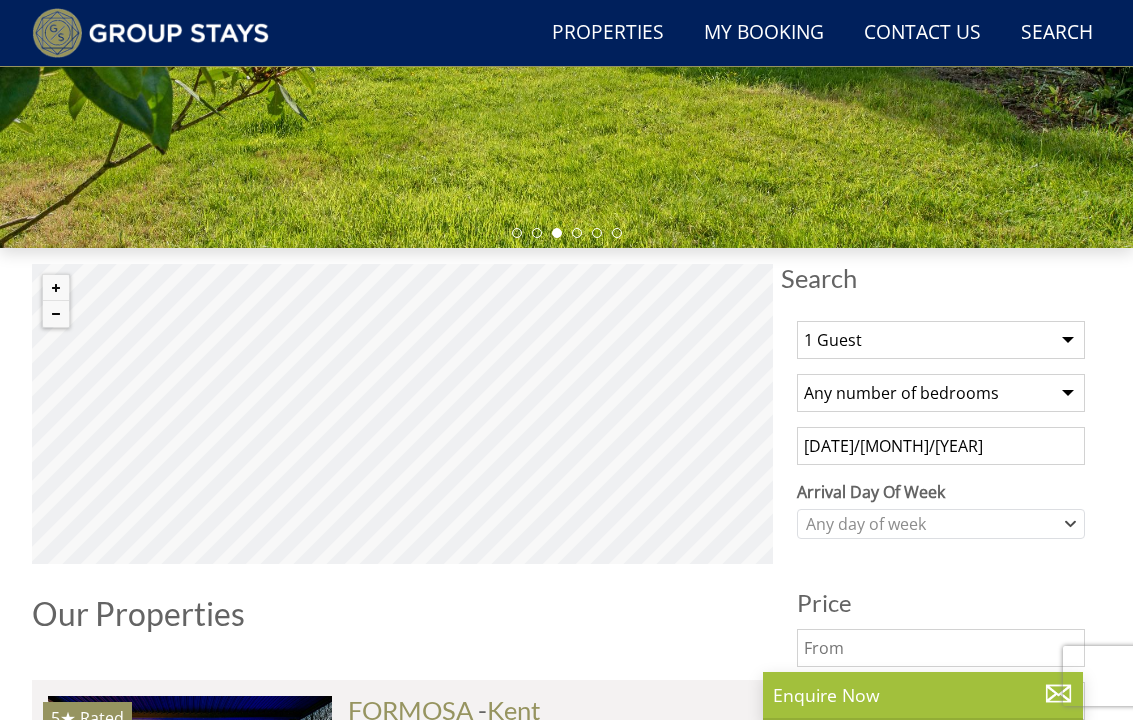 click at bounding box center [150, 33] 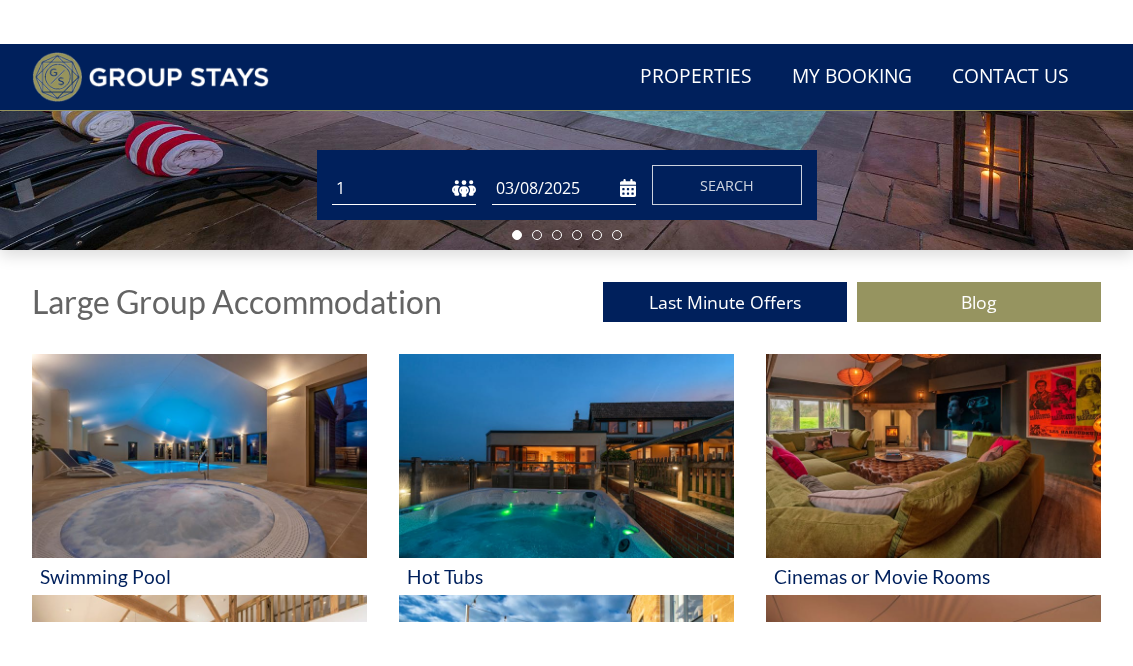 scroll, scrollTop: 539, scrollLeft: 0, axis: vertical 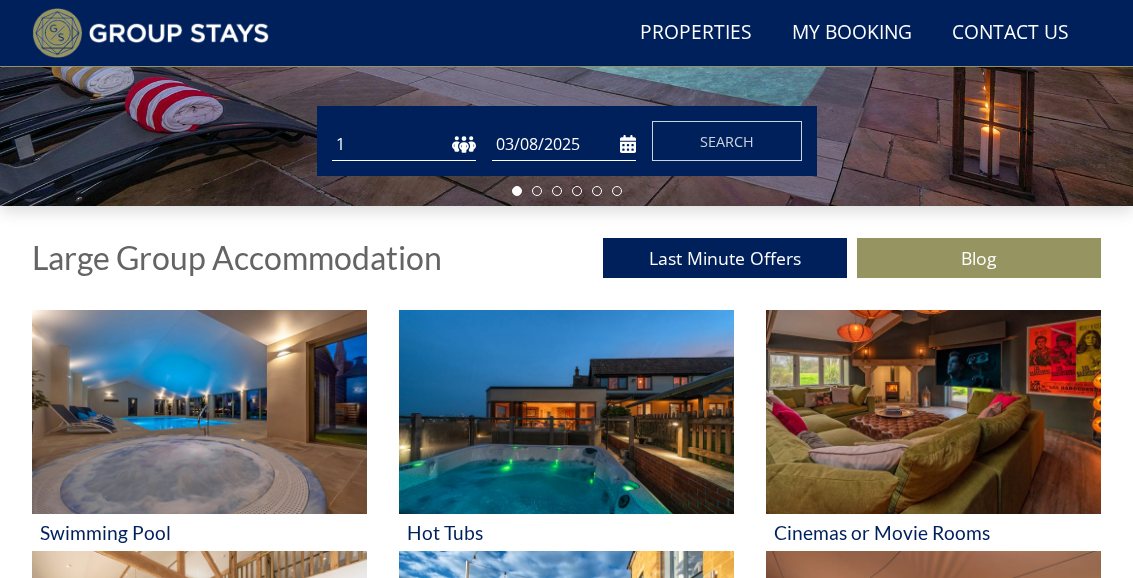 click on "Last Minute Offers" at bounding box center (725, 257) 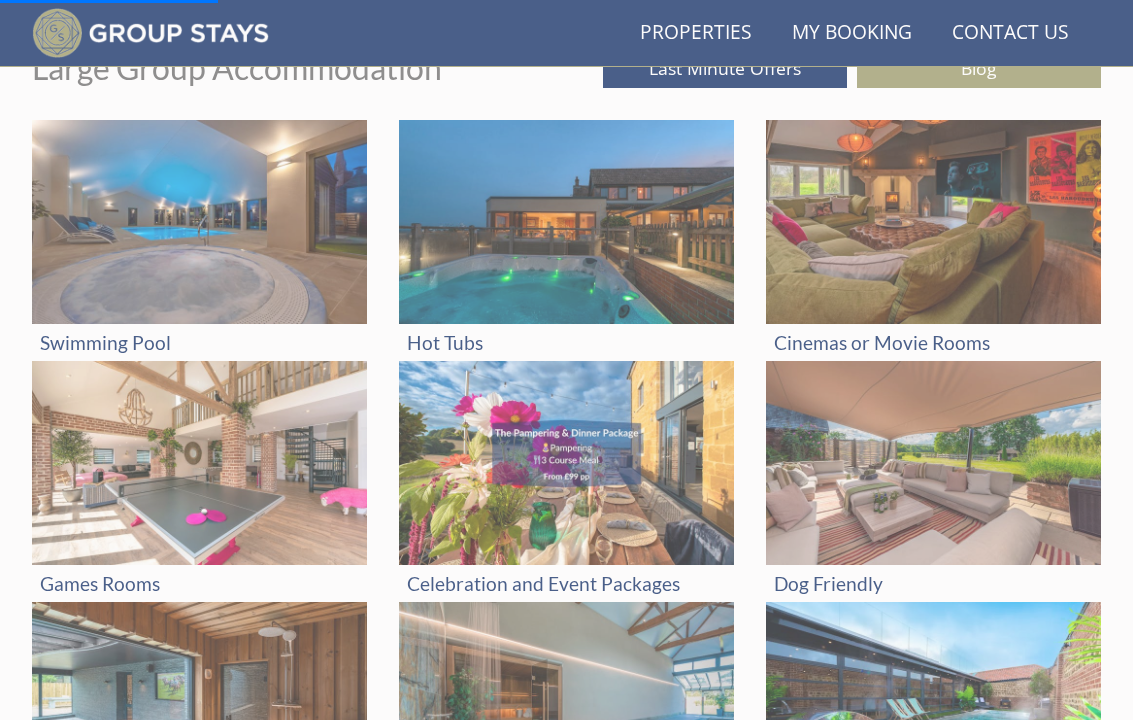 scroll, scrollTop: 764, scrollLeft: 0, axis: vertical 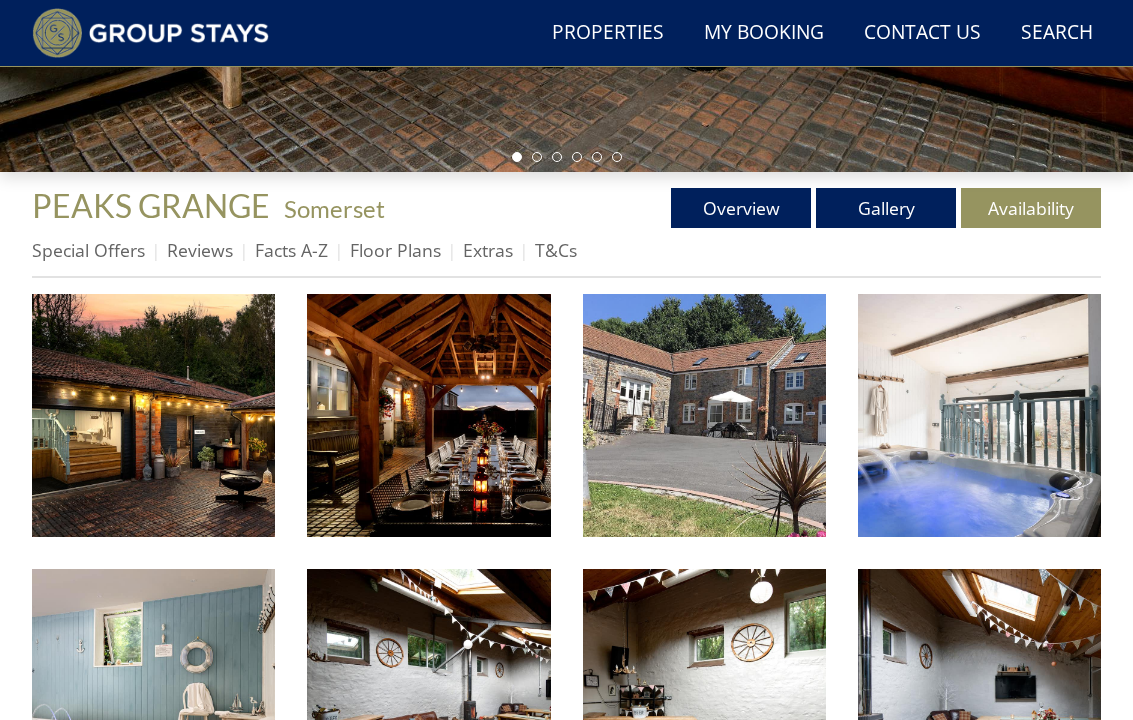 click on "Extras" at bounding box center (488, 250) 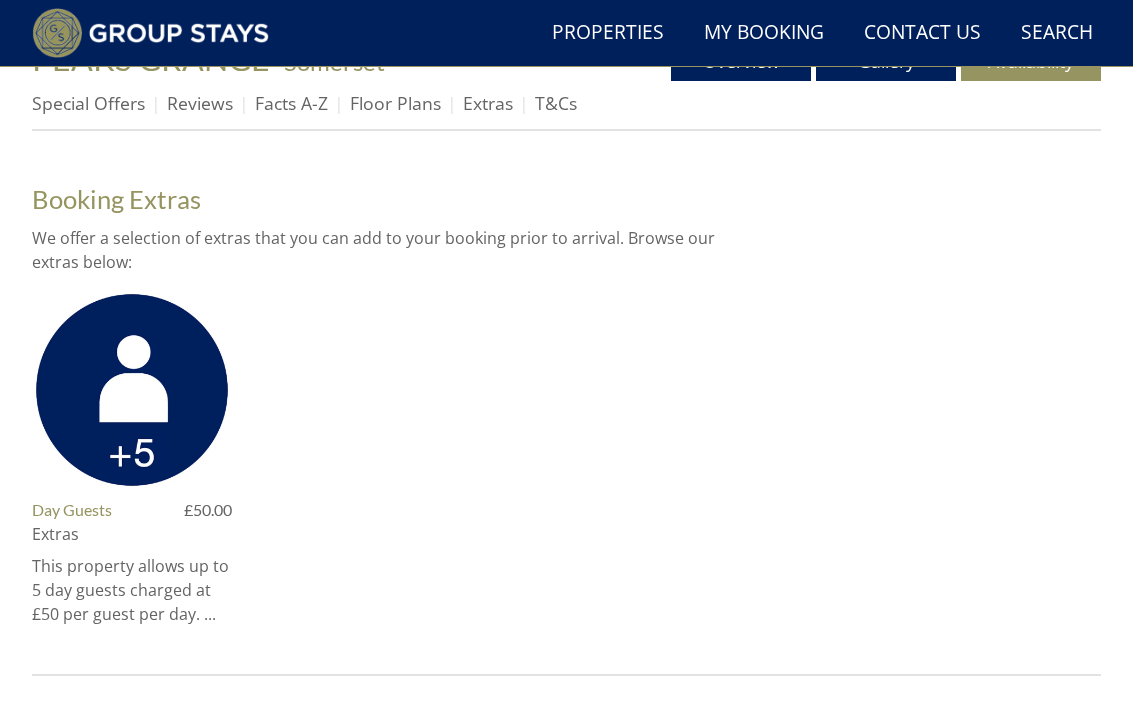 scroll, scrollTop: 722, scrollLeft: 0, axis: vertical 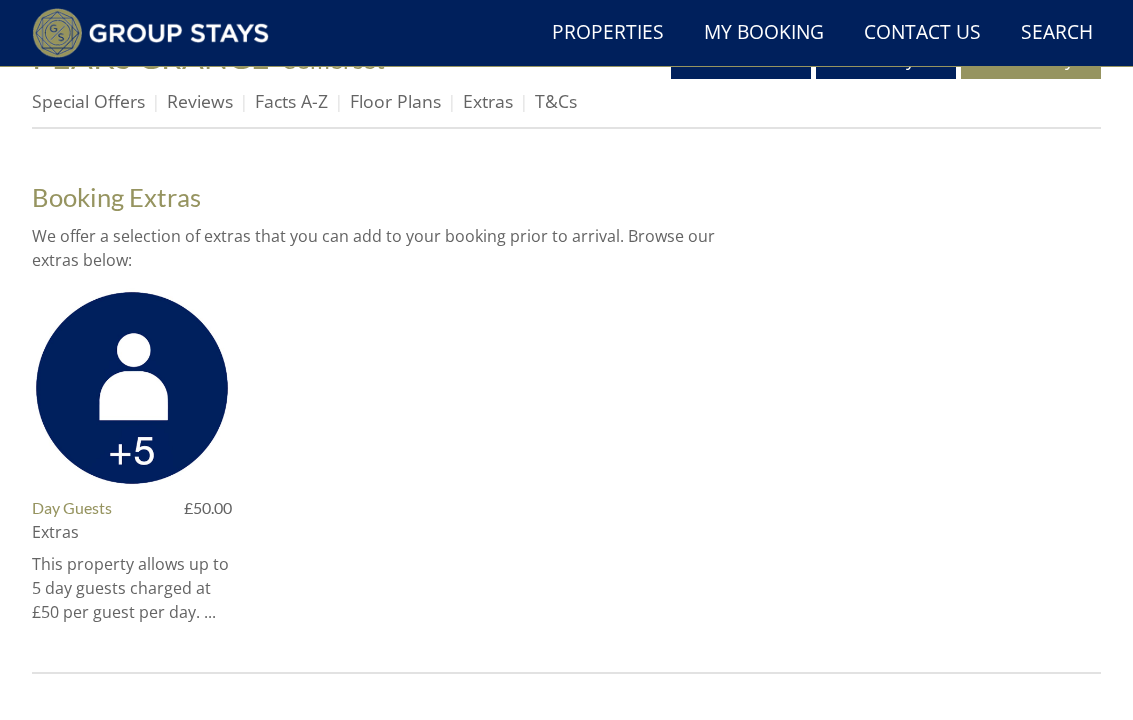 click at bounding box center [132, 388] 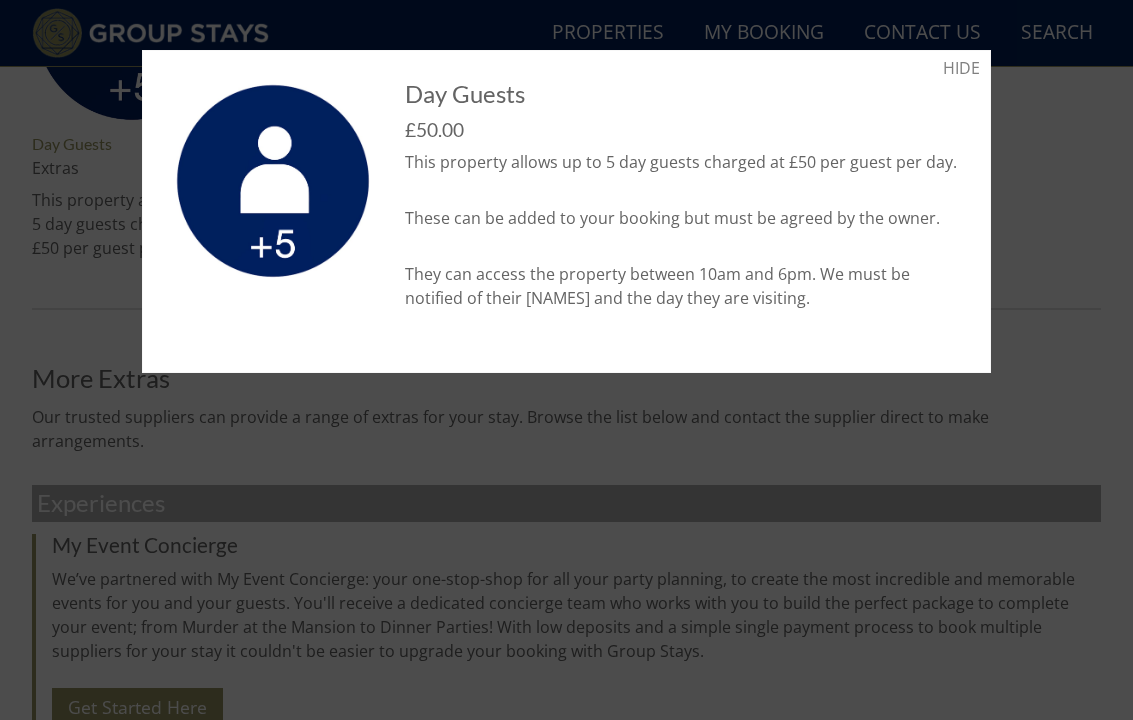 scroll, scrollTop: 1082, scrollLeft: 0, axis: vertical 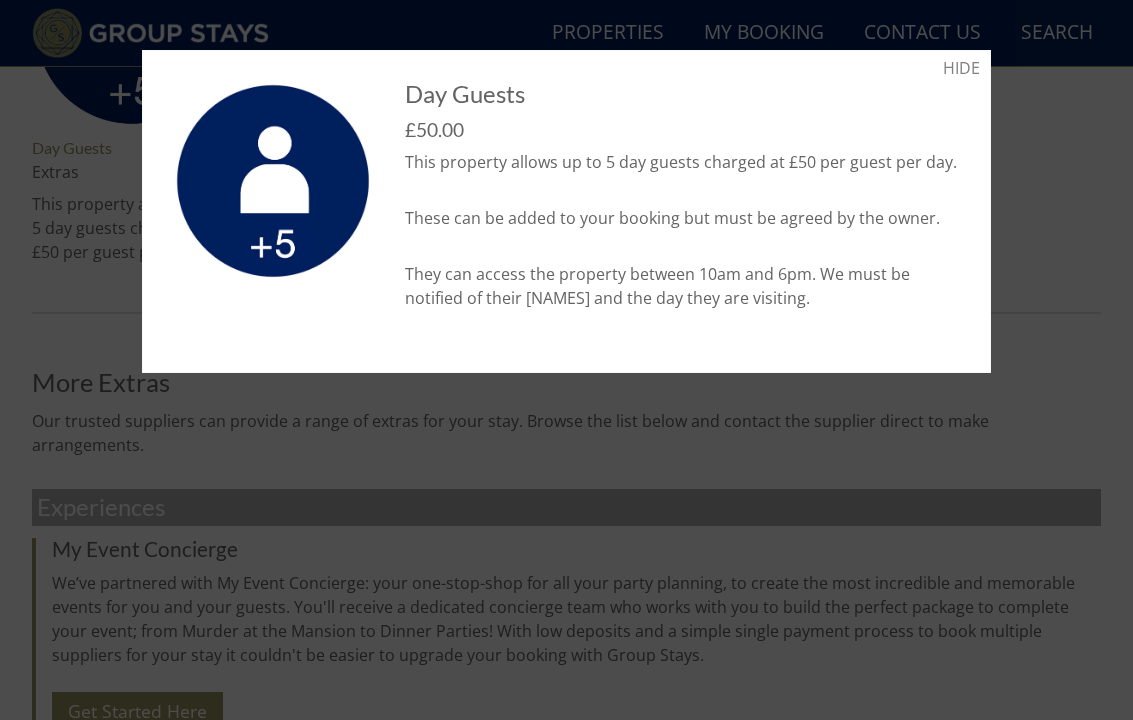 click on "These can be added to your booking but must be agreed by the owner." at bounding box center [683, 218] 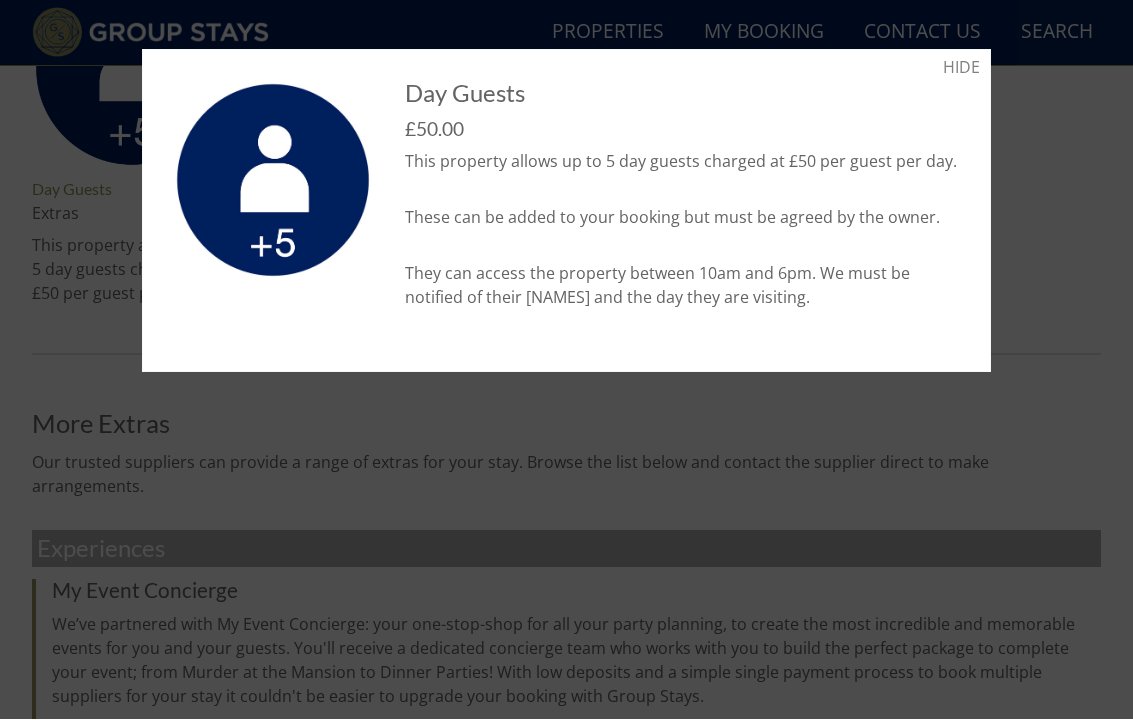 scroll, scrollTop: 1041, scrollLeft: 0, axis: vertical 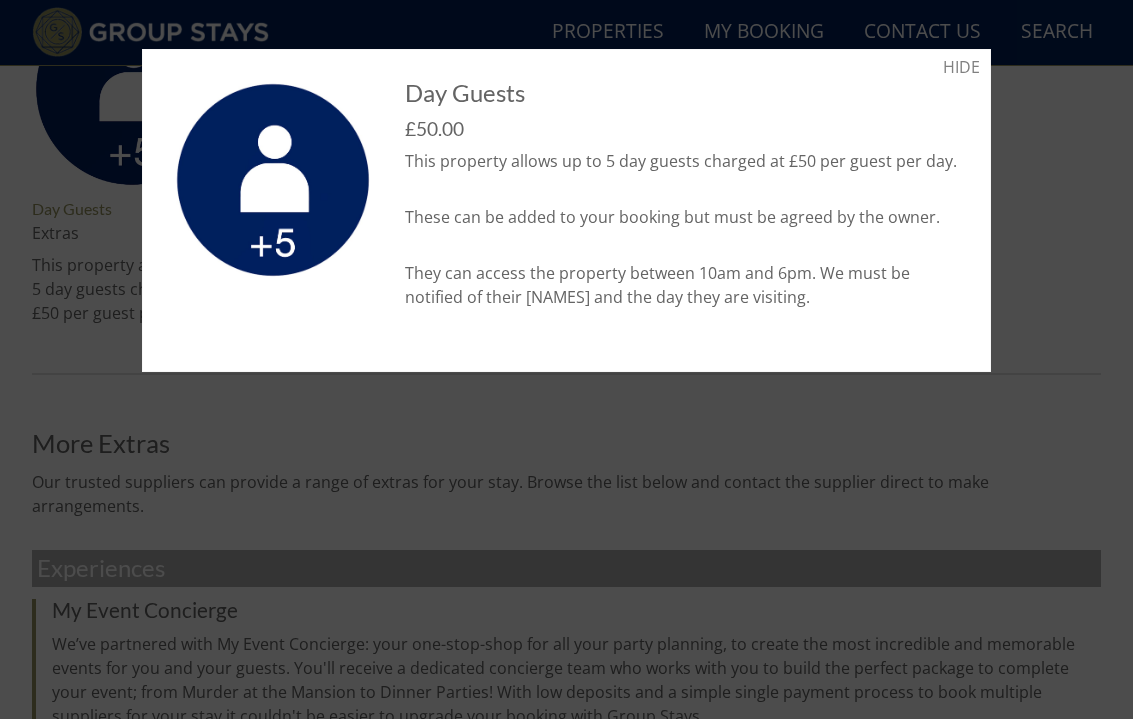 click on "HIDE" at bounding box center (961, 68) 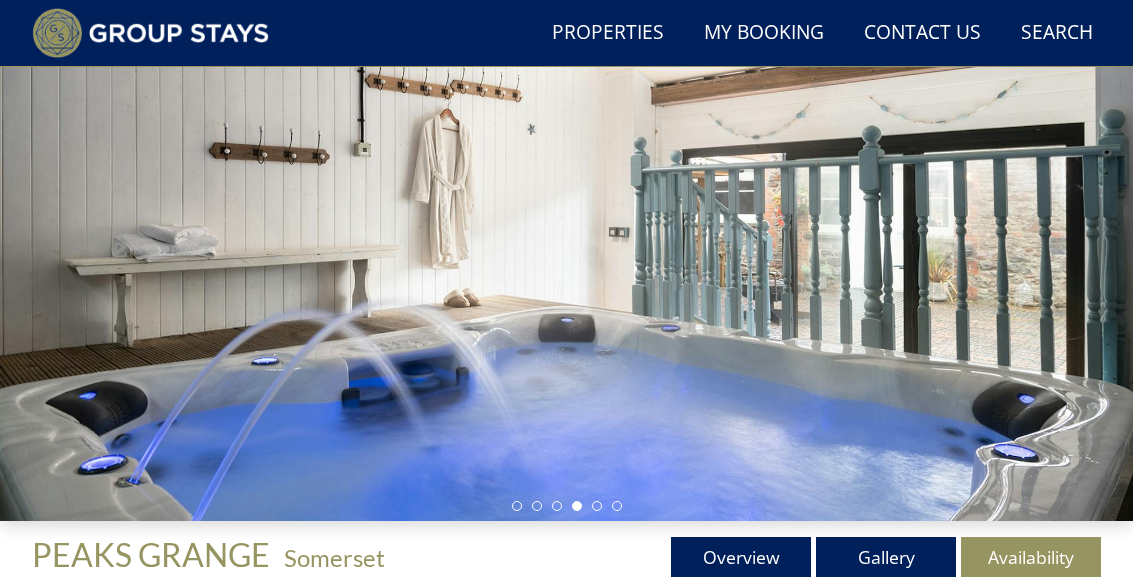 scroll, scrollTop: 0, scrollLeft: 0, axis: both 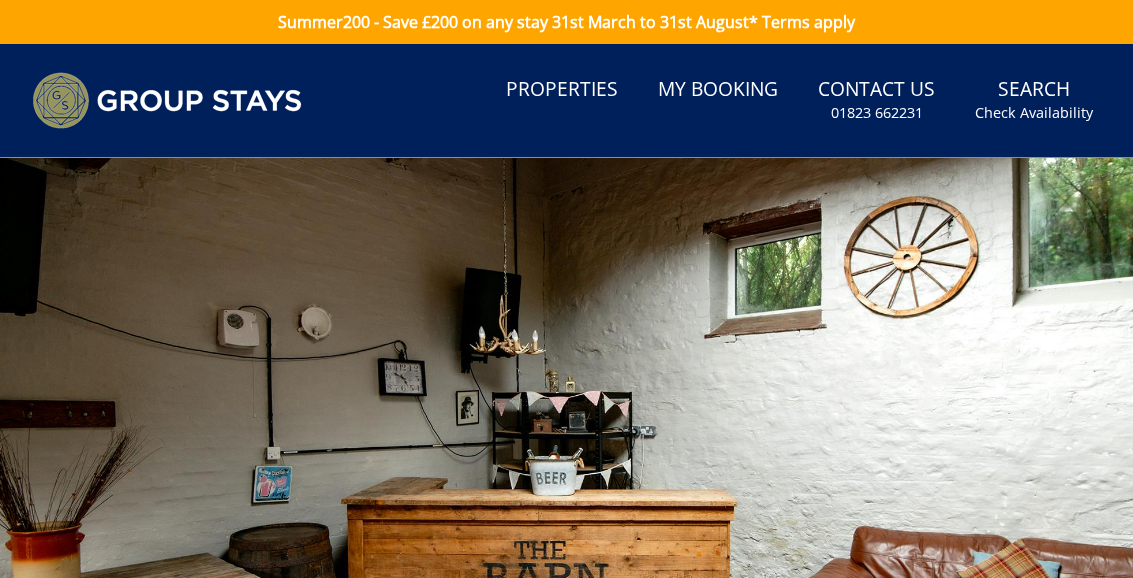 click on "Properties" at bounding box center (562, 90) 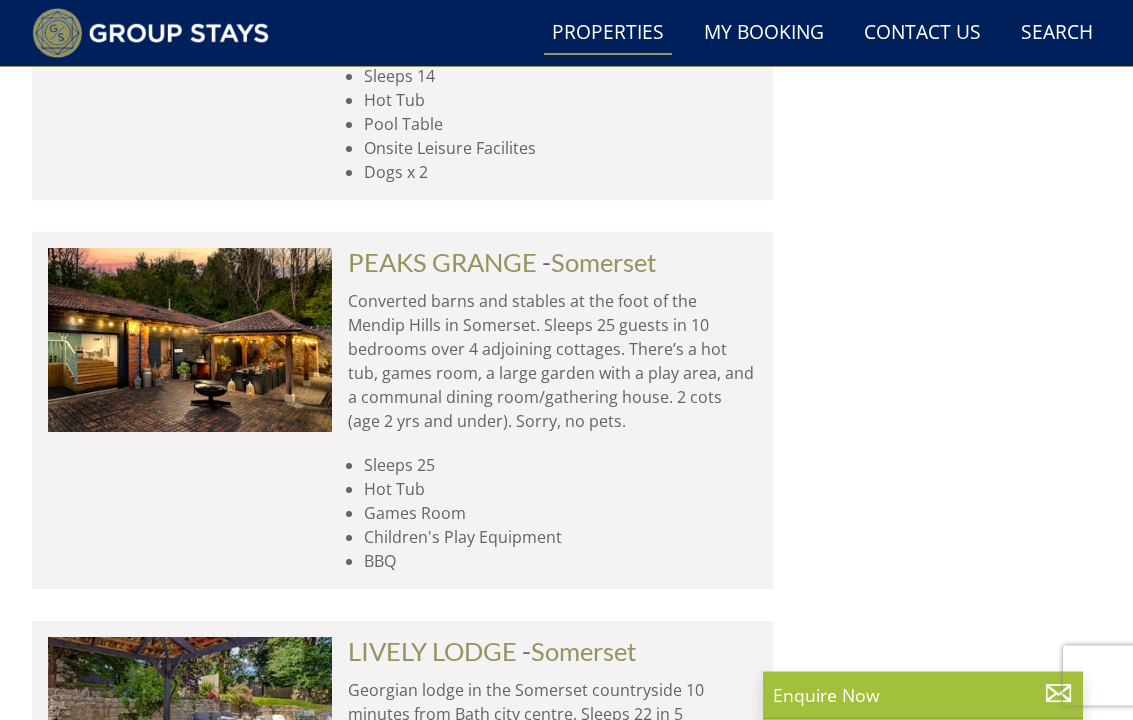 scroll, scrollTop: 2146, scrollLeft: 0, axis: vertical 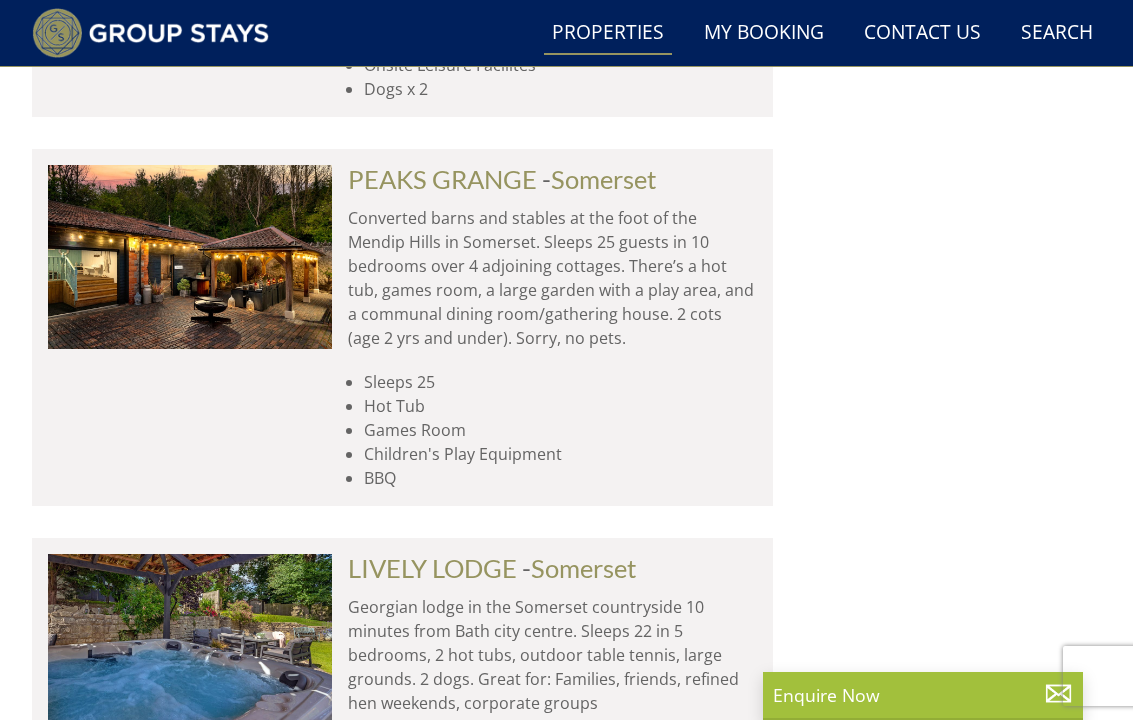 click on "Sleeps 25" at bounding box center (560, 382) 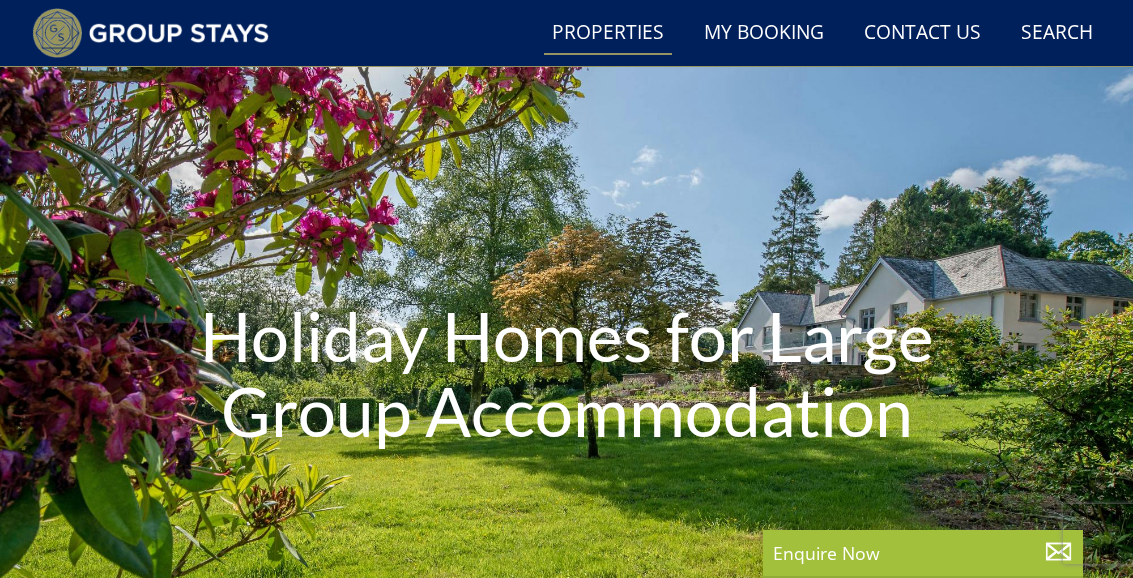 scroll, scrollTop: 47, scrollLeft: 0, axis: vertical 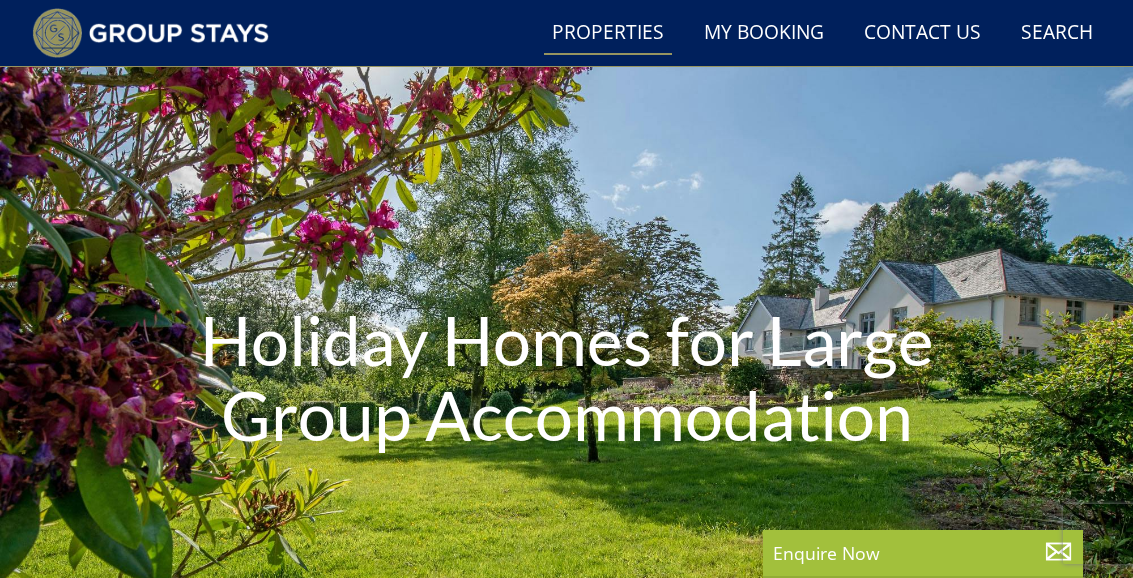 click on "My Booking" at bounding box center (764, 33) 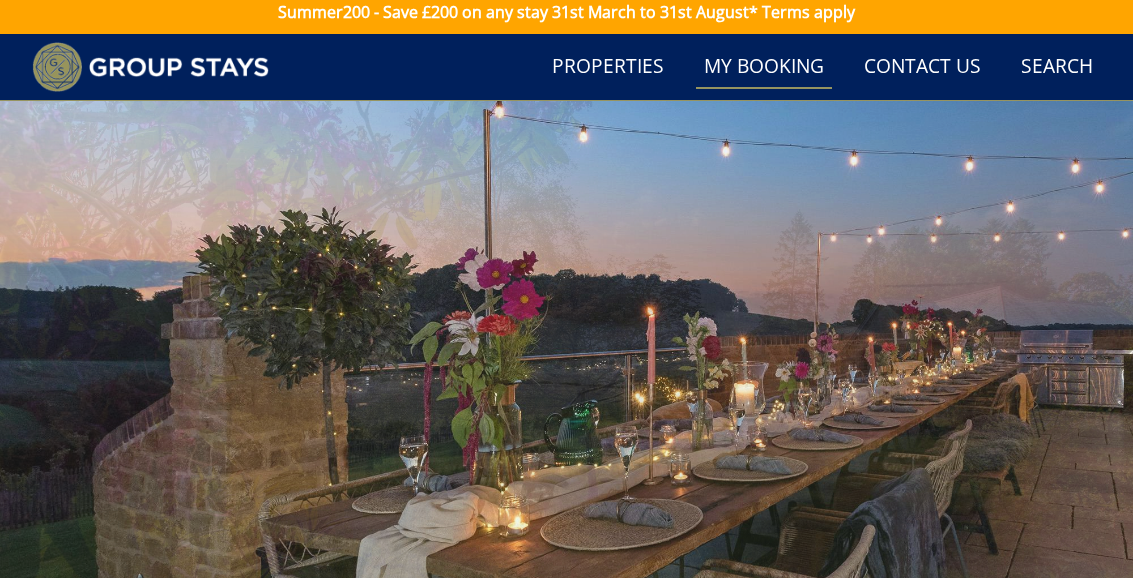 scroll, scrollTop: 0, scrollLeft: 0, axis: both 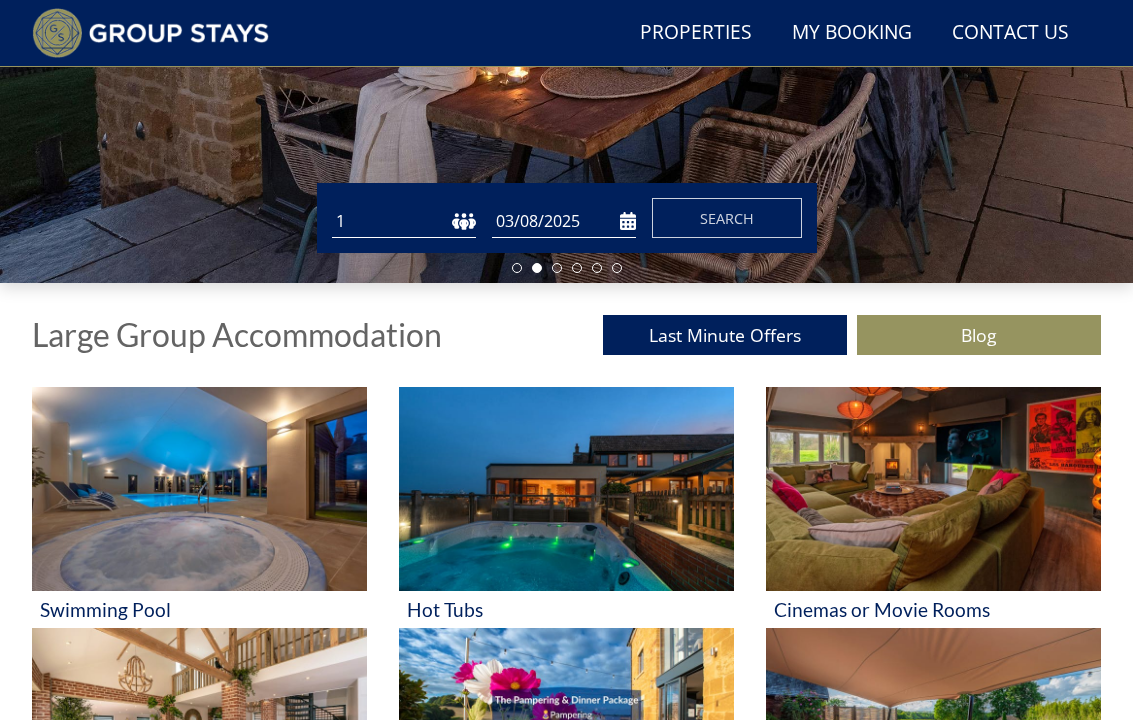 click on "Search" at bounding box center [727, 218] 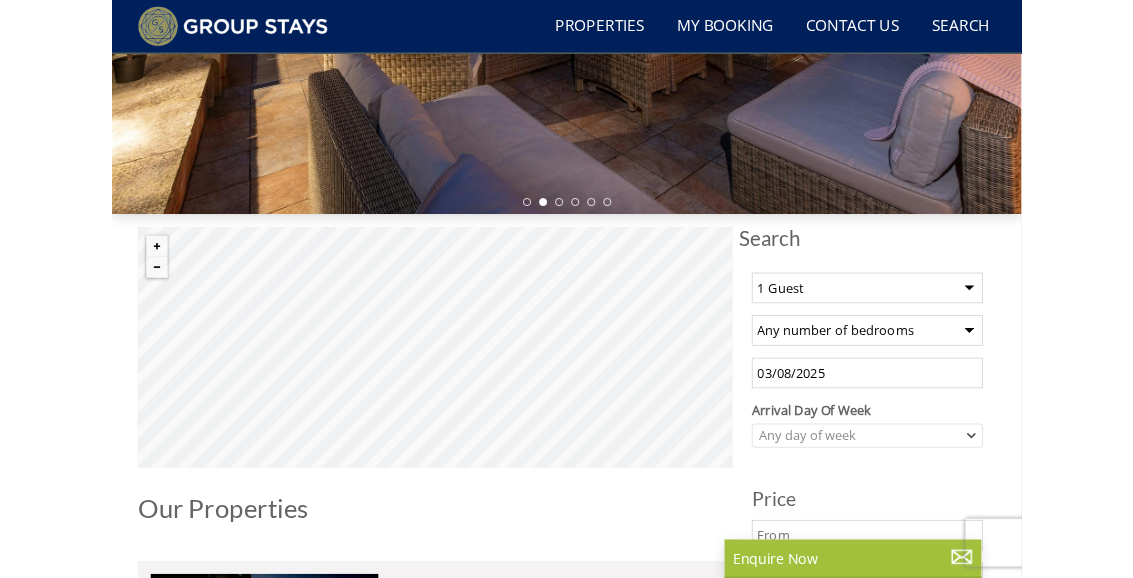 scroll, scrollTop: 534, scrollLeft: 0, axis: vertical 